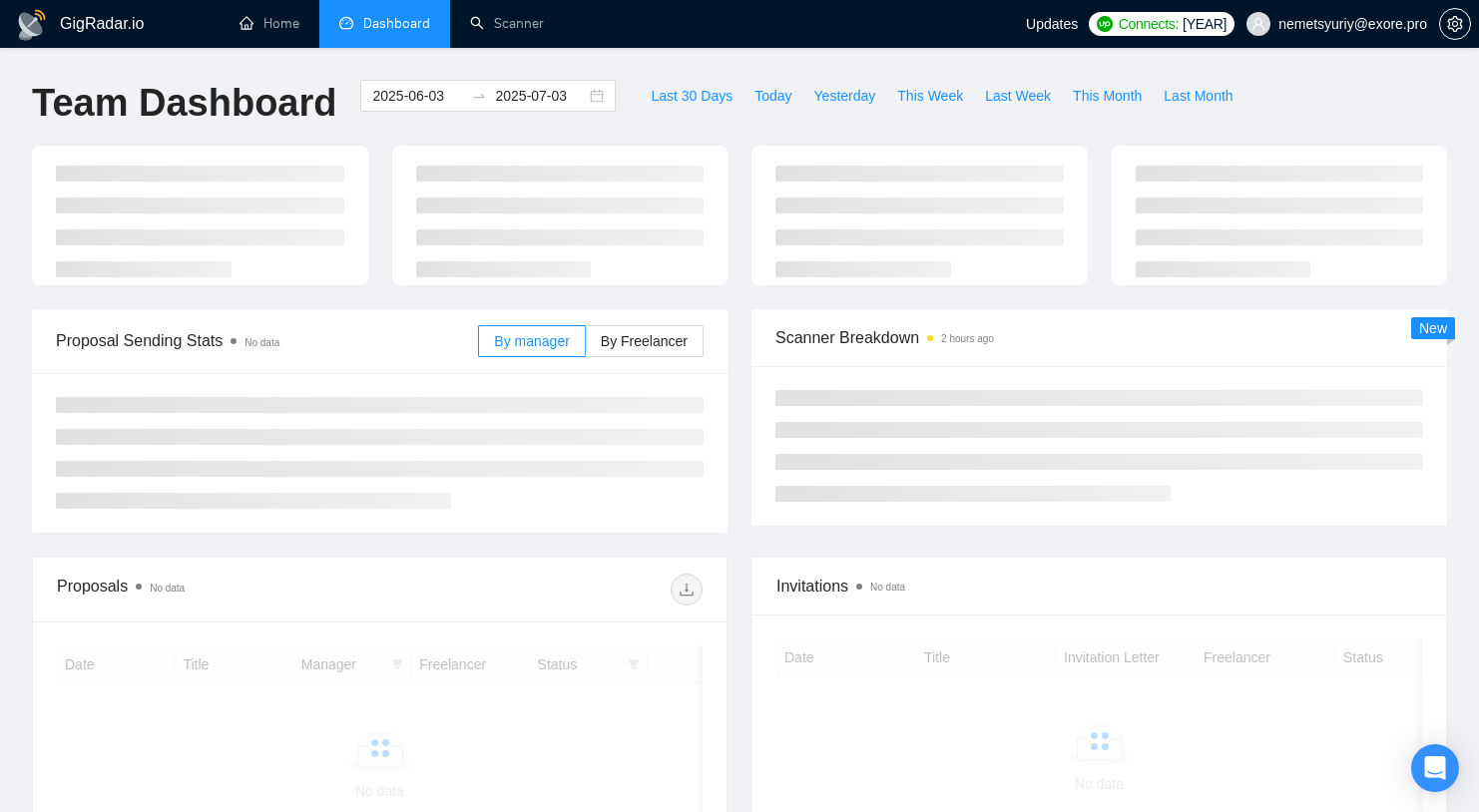 scroll, scrollTop: 0, scrollLeft: 0, axis: both 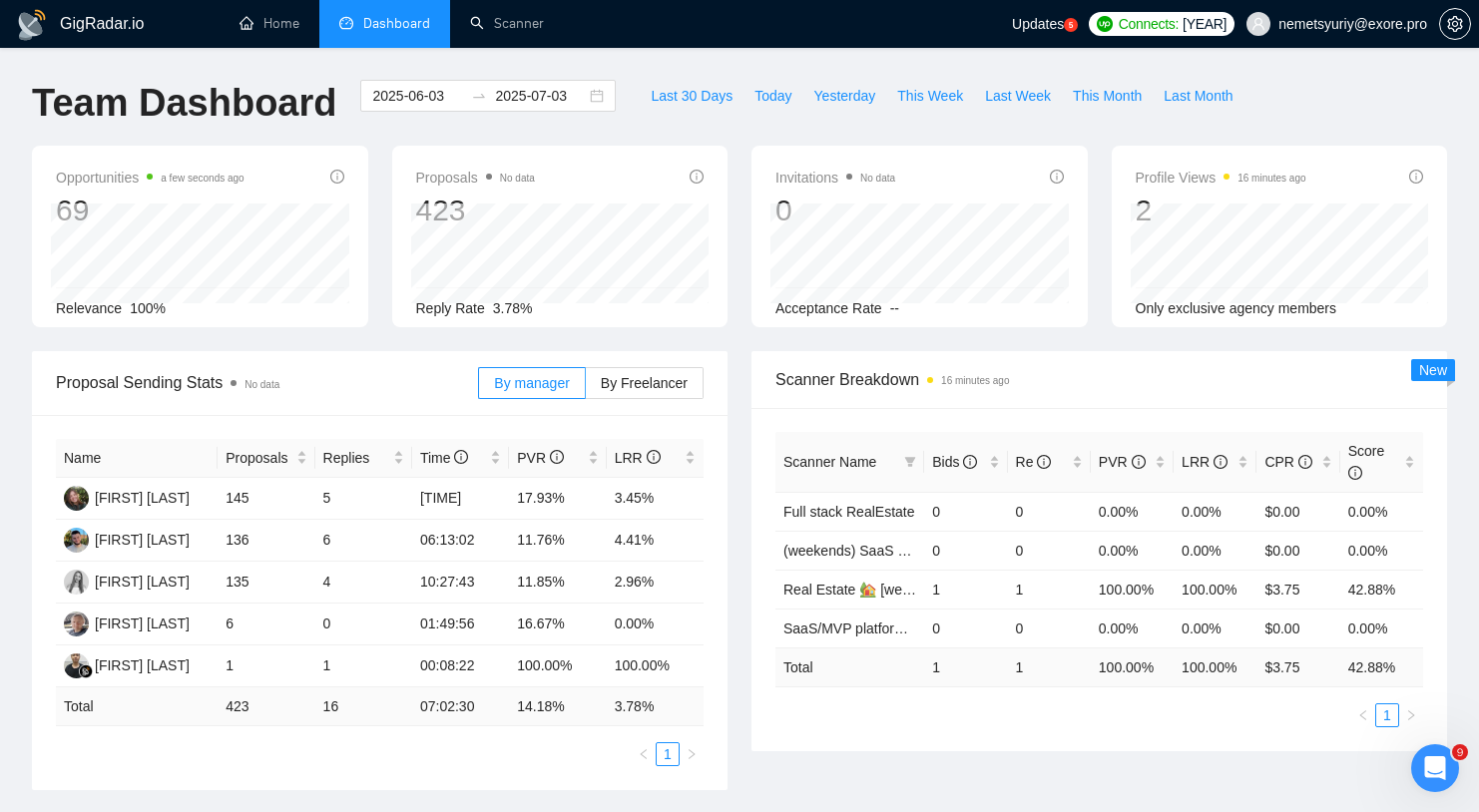click on "Home Dashboard Scanner" at bounding box center [610, 24] 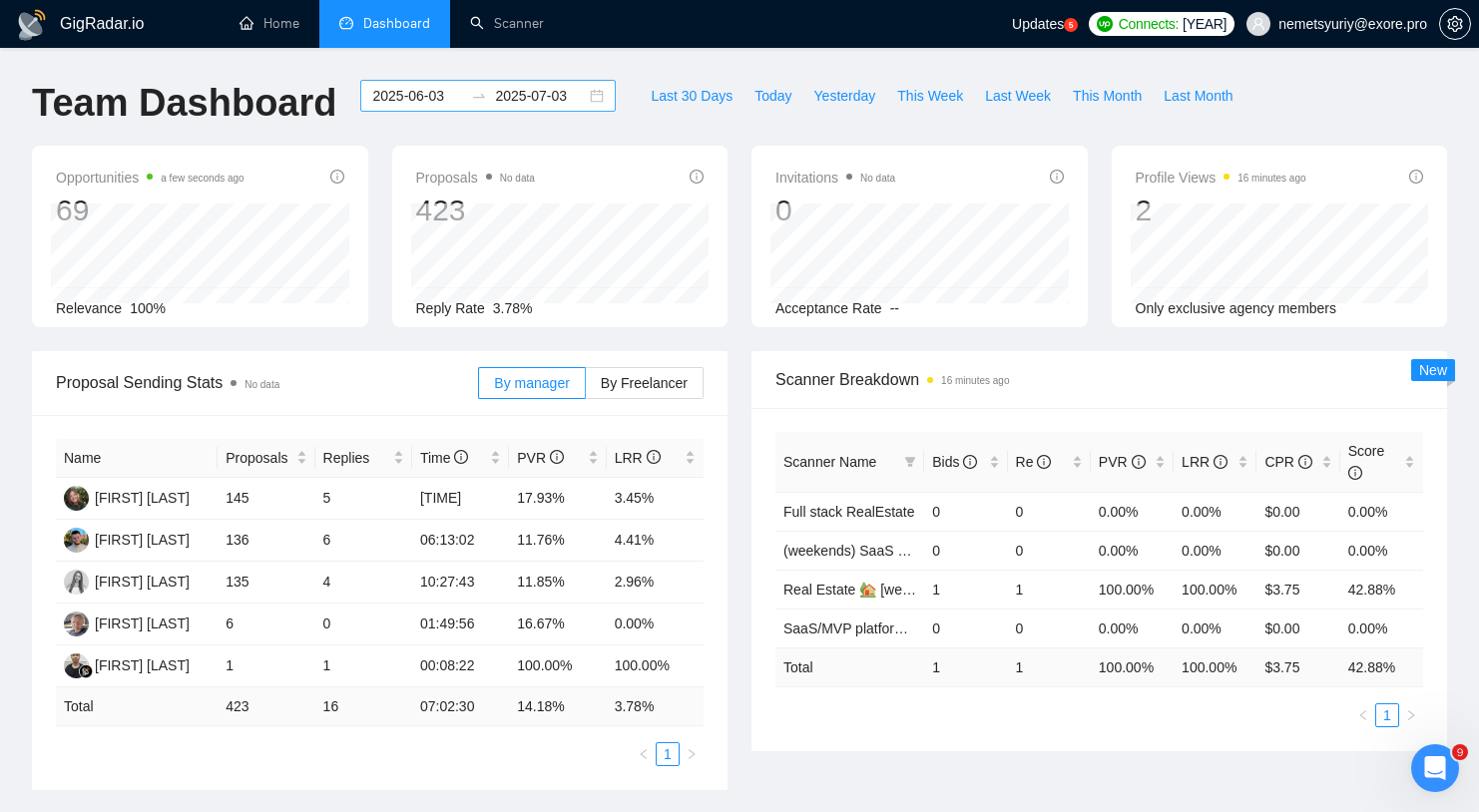 click on "2025-07-03" at bounding box center (540, 96) 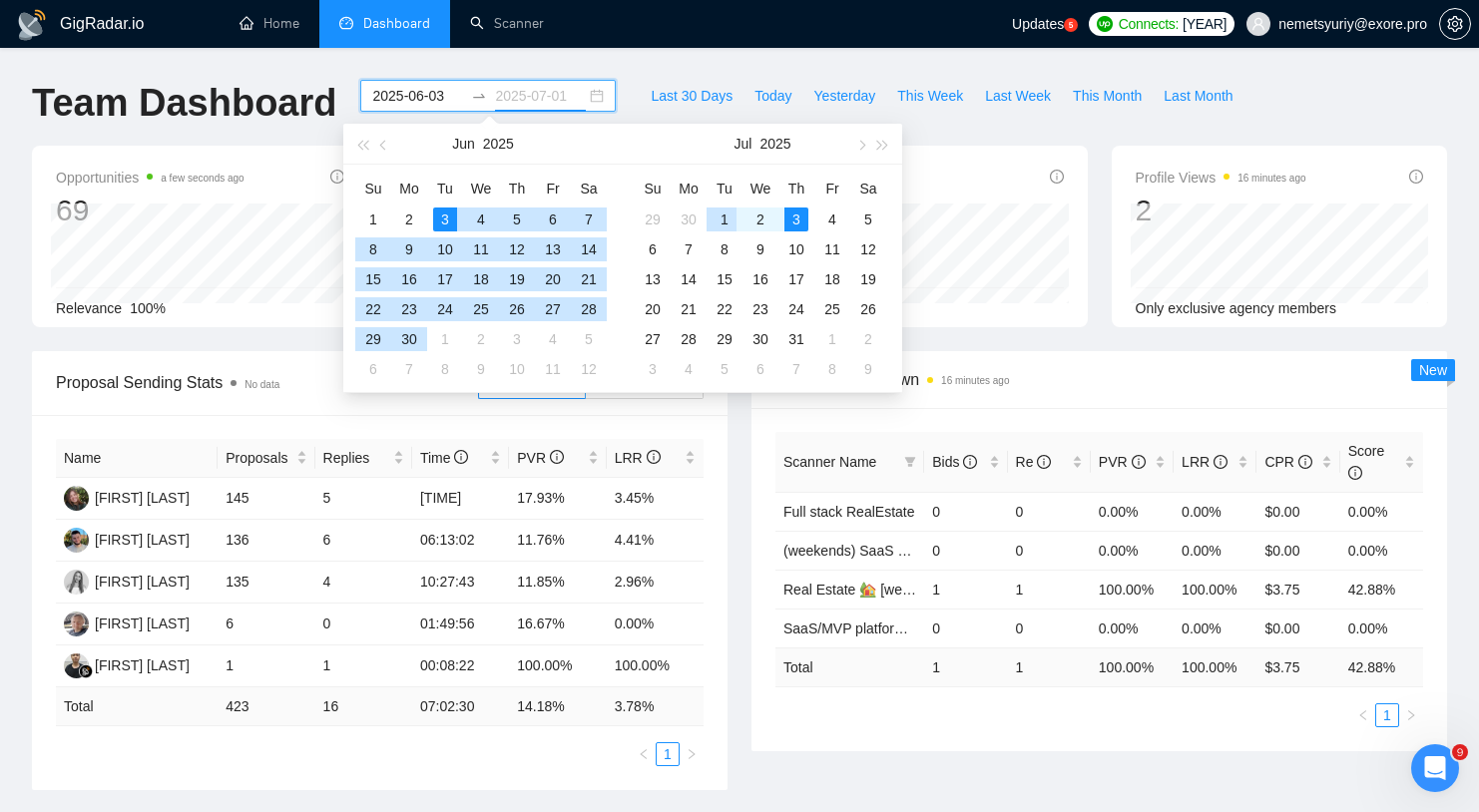 type on "2025-07-03" 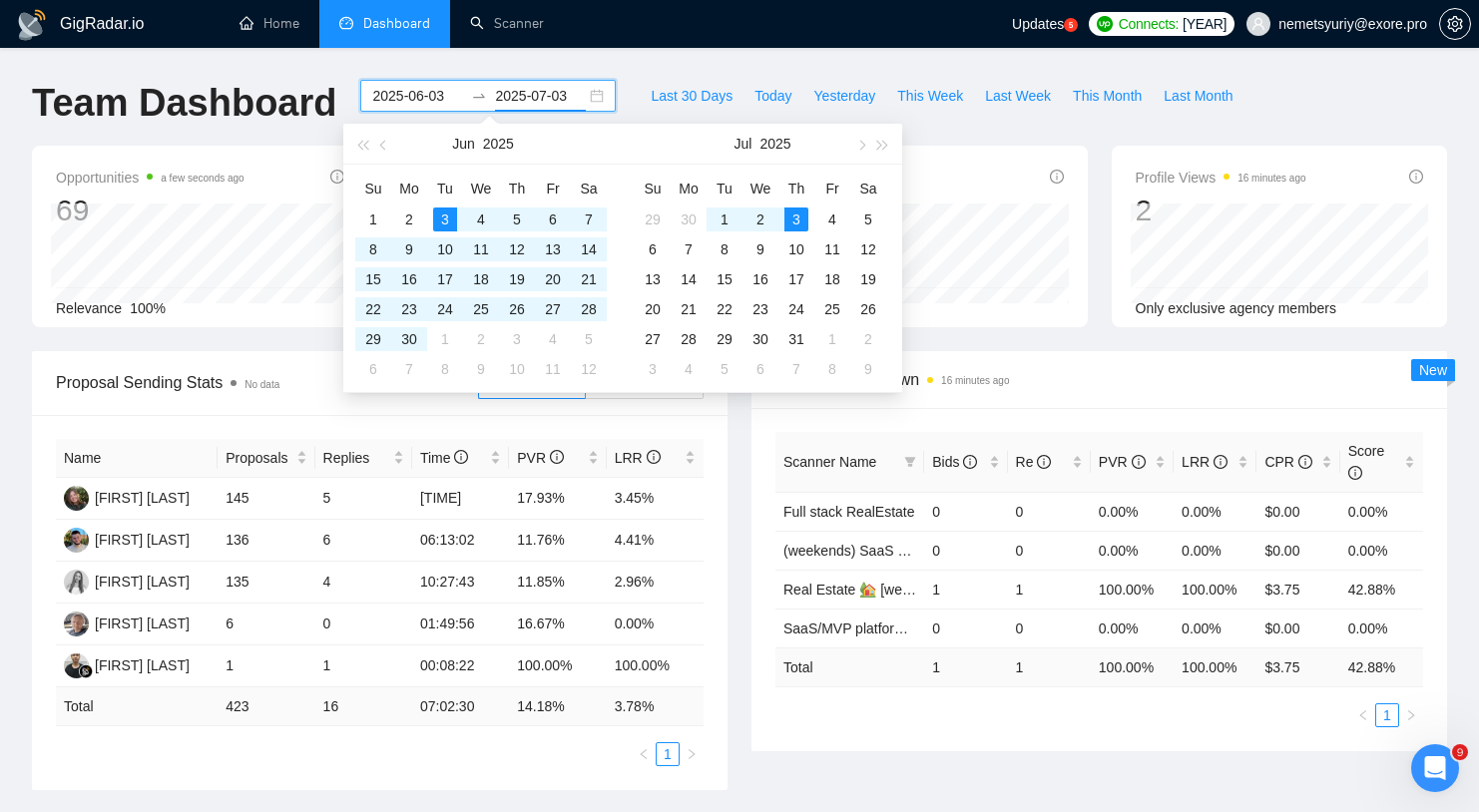 click on "[DATE] [DATE]" at bounding box center [488, 96] 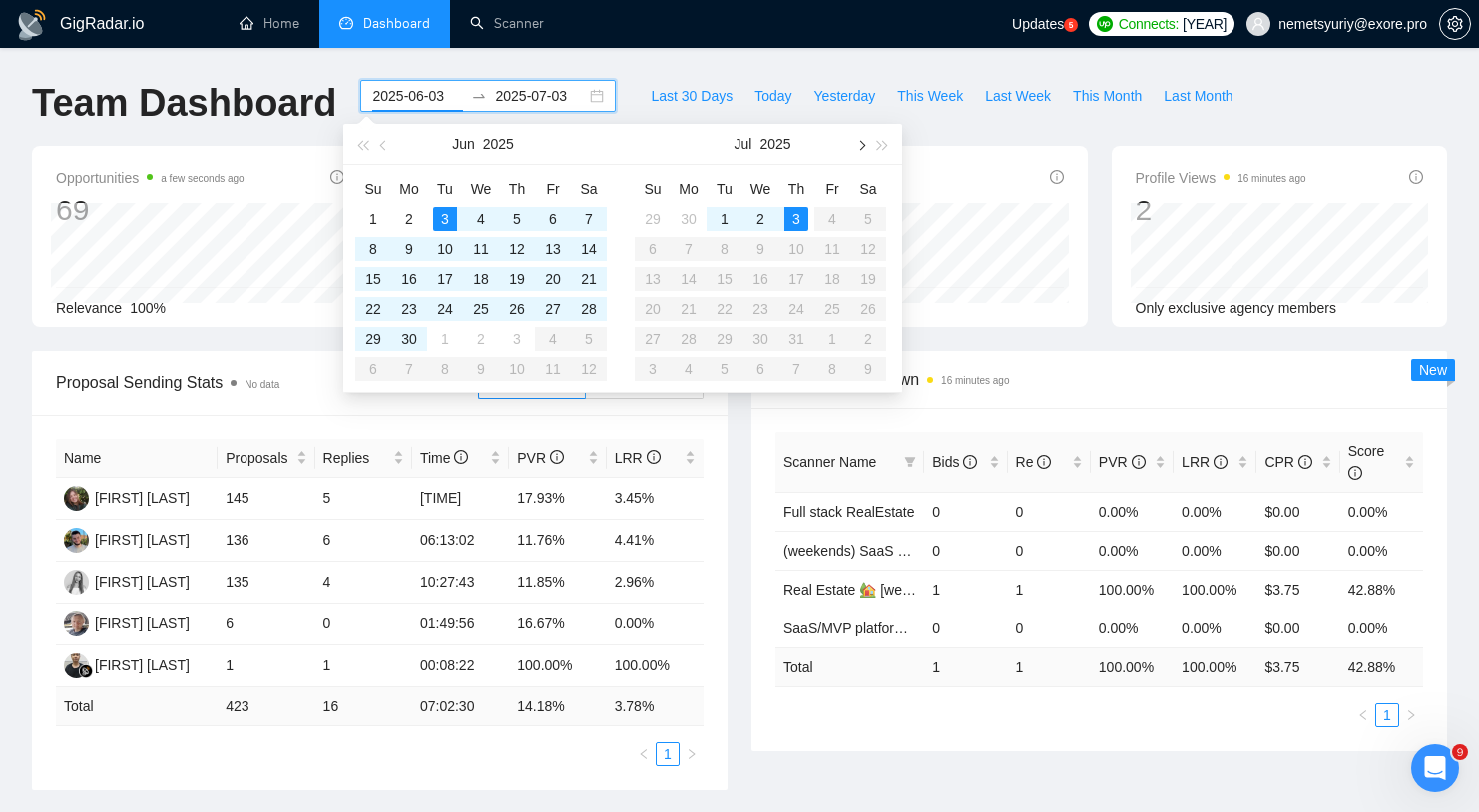 click at bounding box center (860, 145) 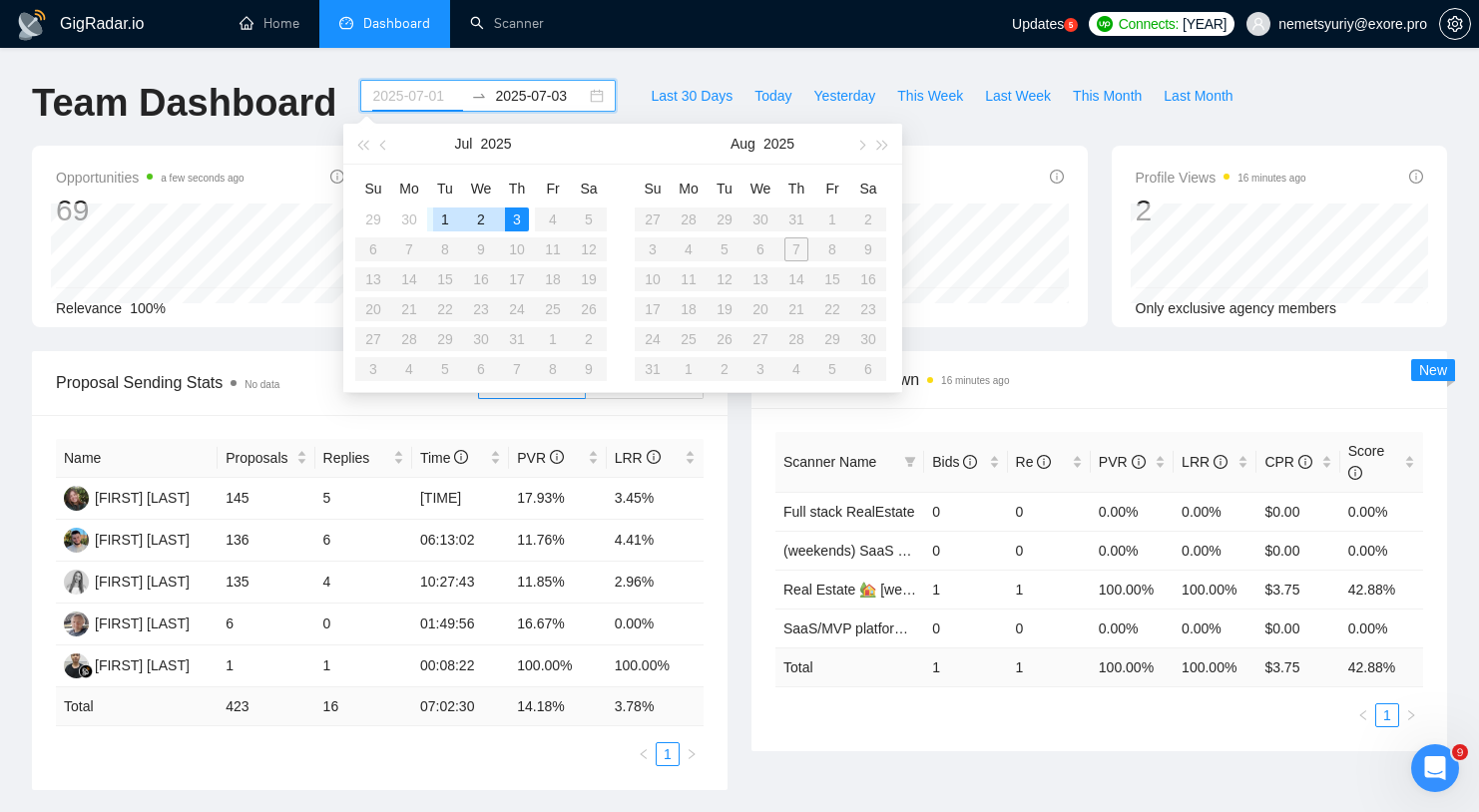 click on "1" at bounding box center [445, 219] 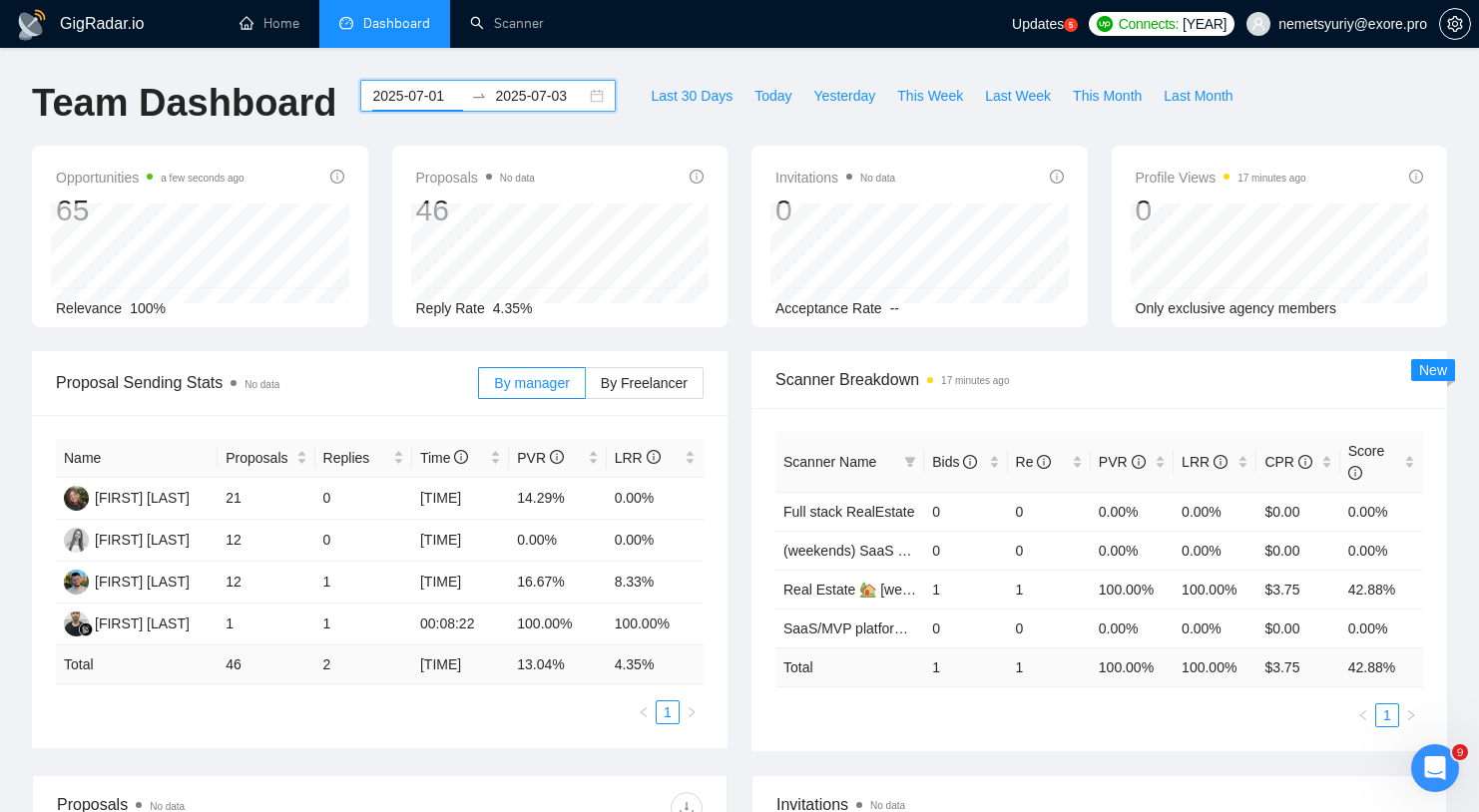 click on "2025-07-01" at bounding box center [417, 96] 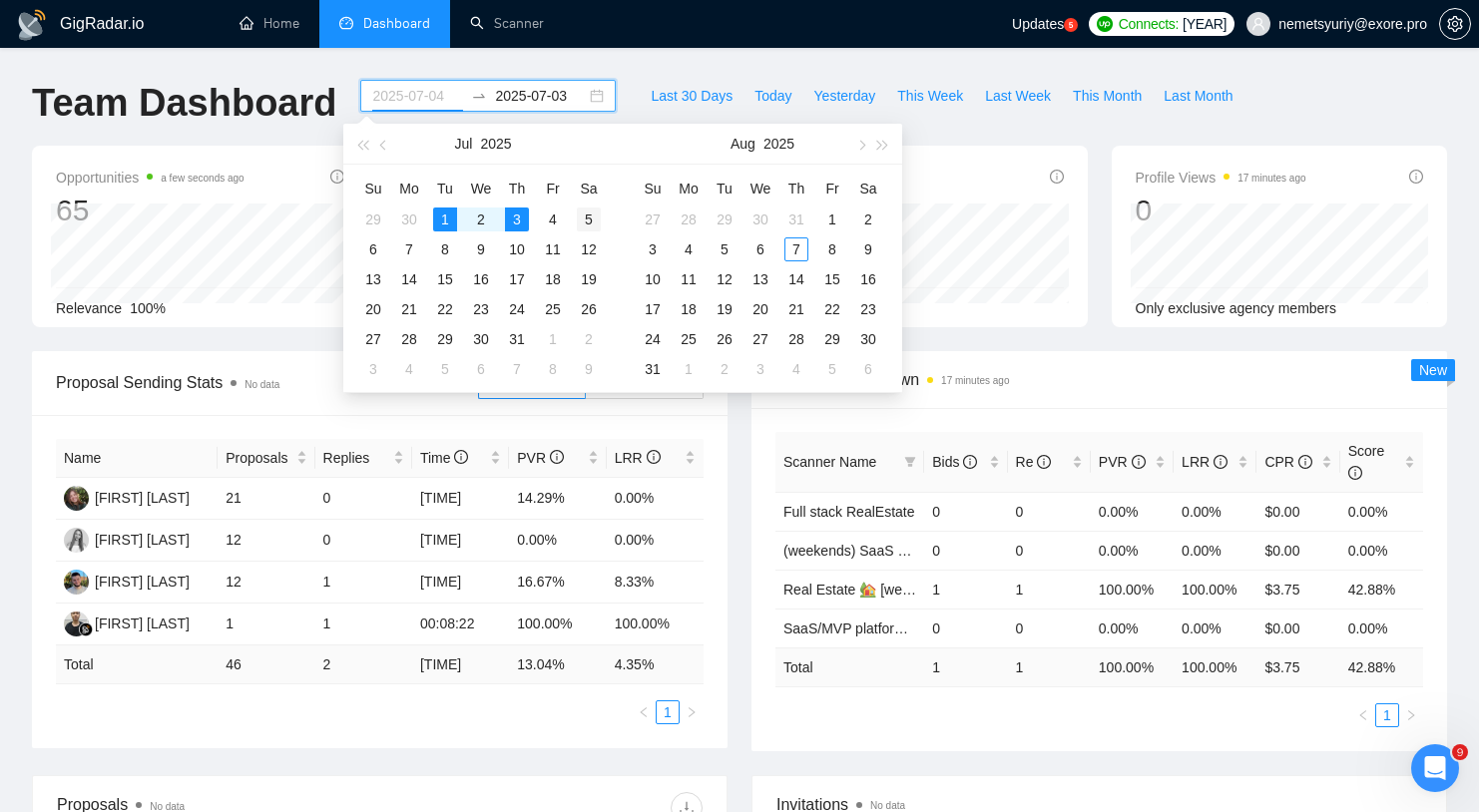 type on "2025-07-05" 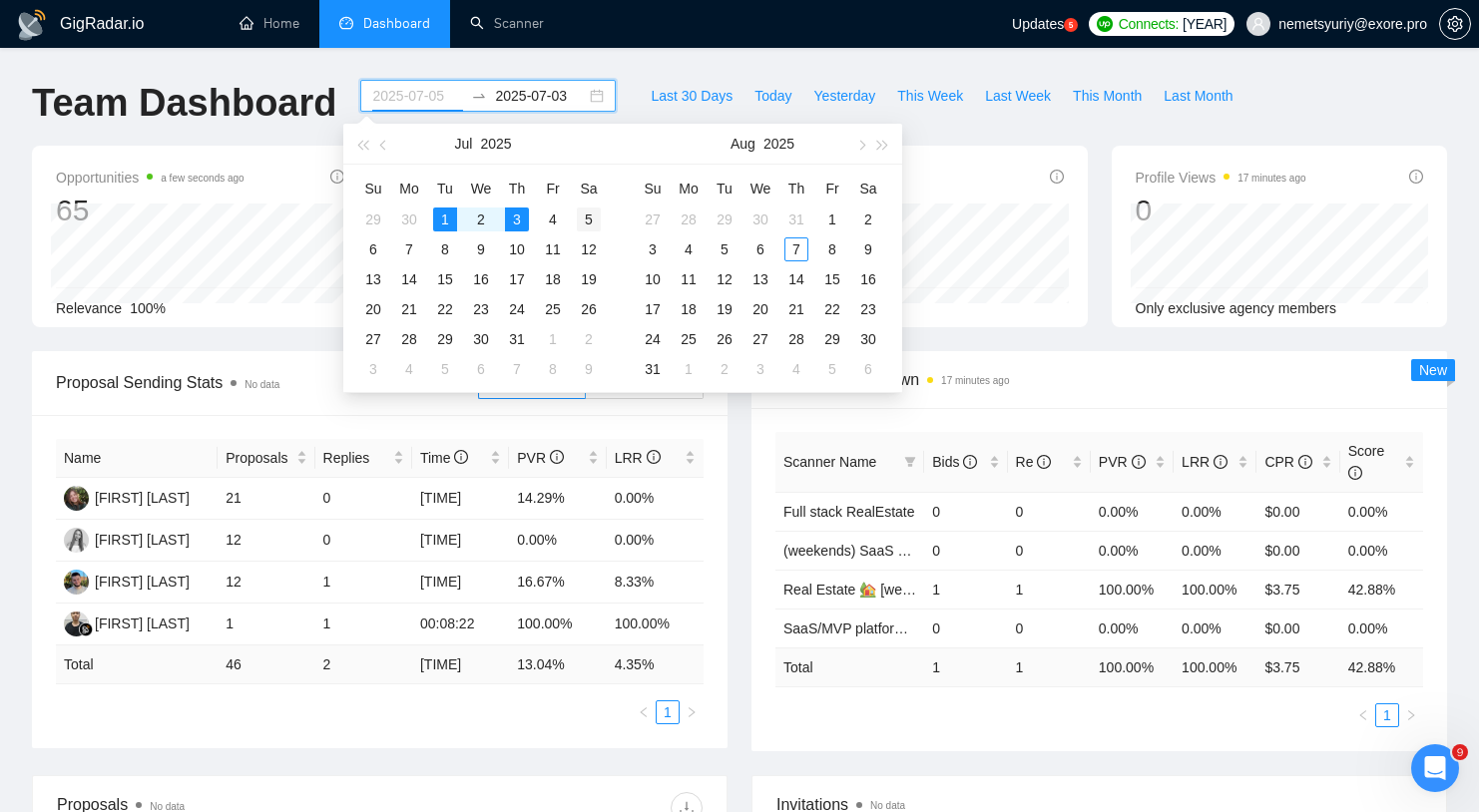 click on "5" at bounding box center (589, 219) 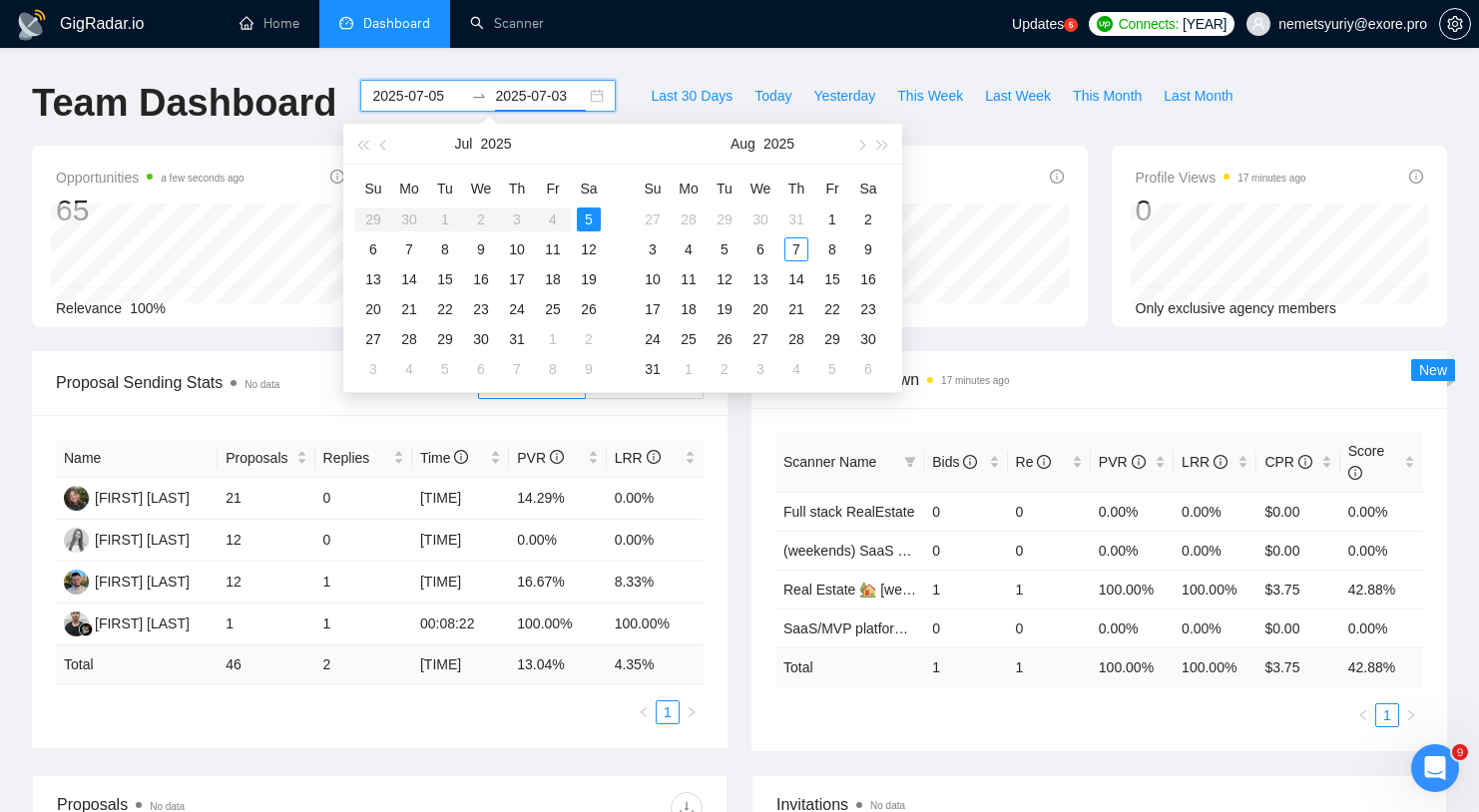 type 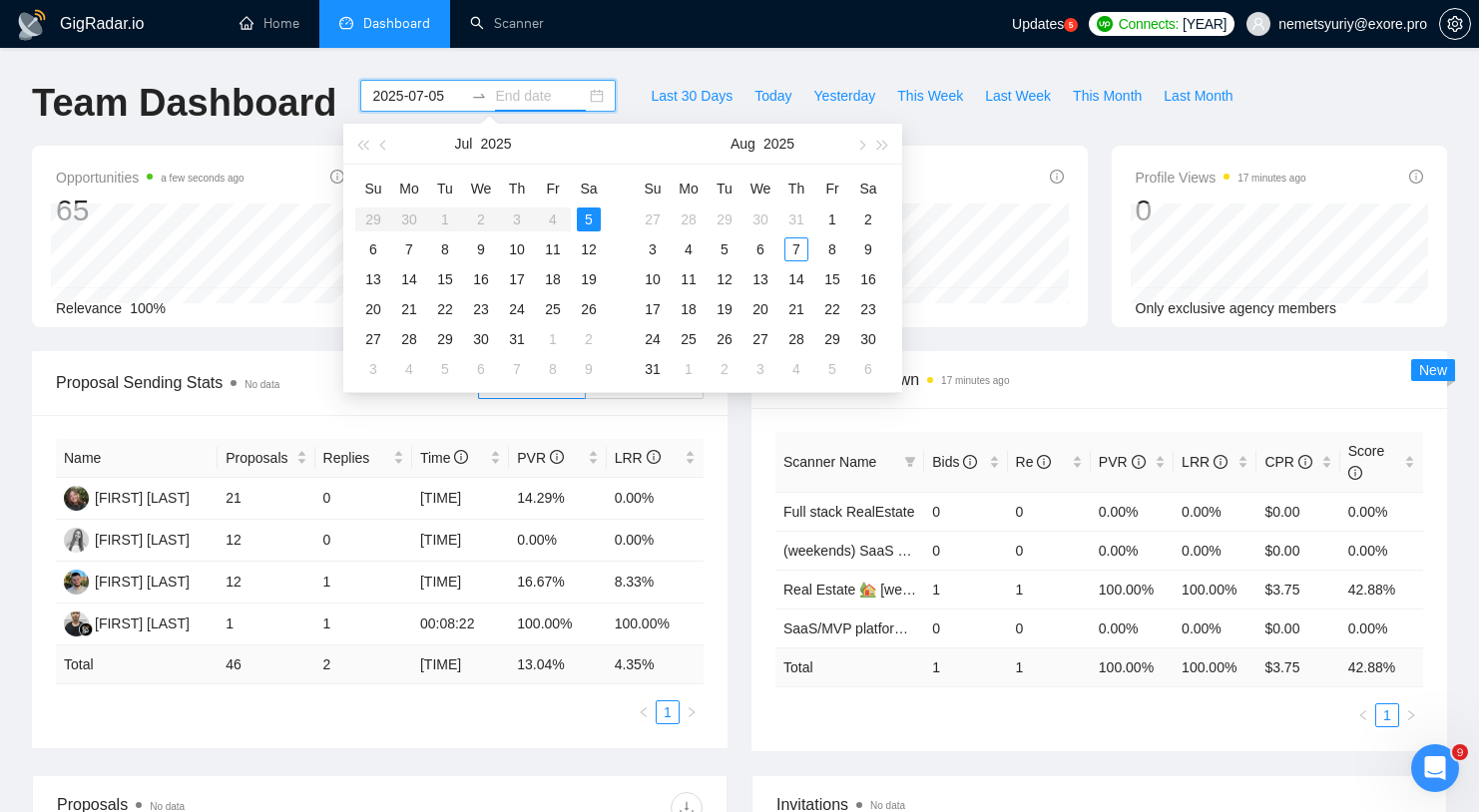 click on "Su Mo Tu We Th Fr Sa 29 30 1 2 3 4 5 6 7 8 9 10 11 12 13 14 15 16 17 18 19 20 21 22 23 24 25 26 27 28 29 30 31 1 2 3 4 5 6 7 8 9" at bounding box center (481, 278) 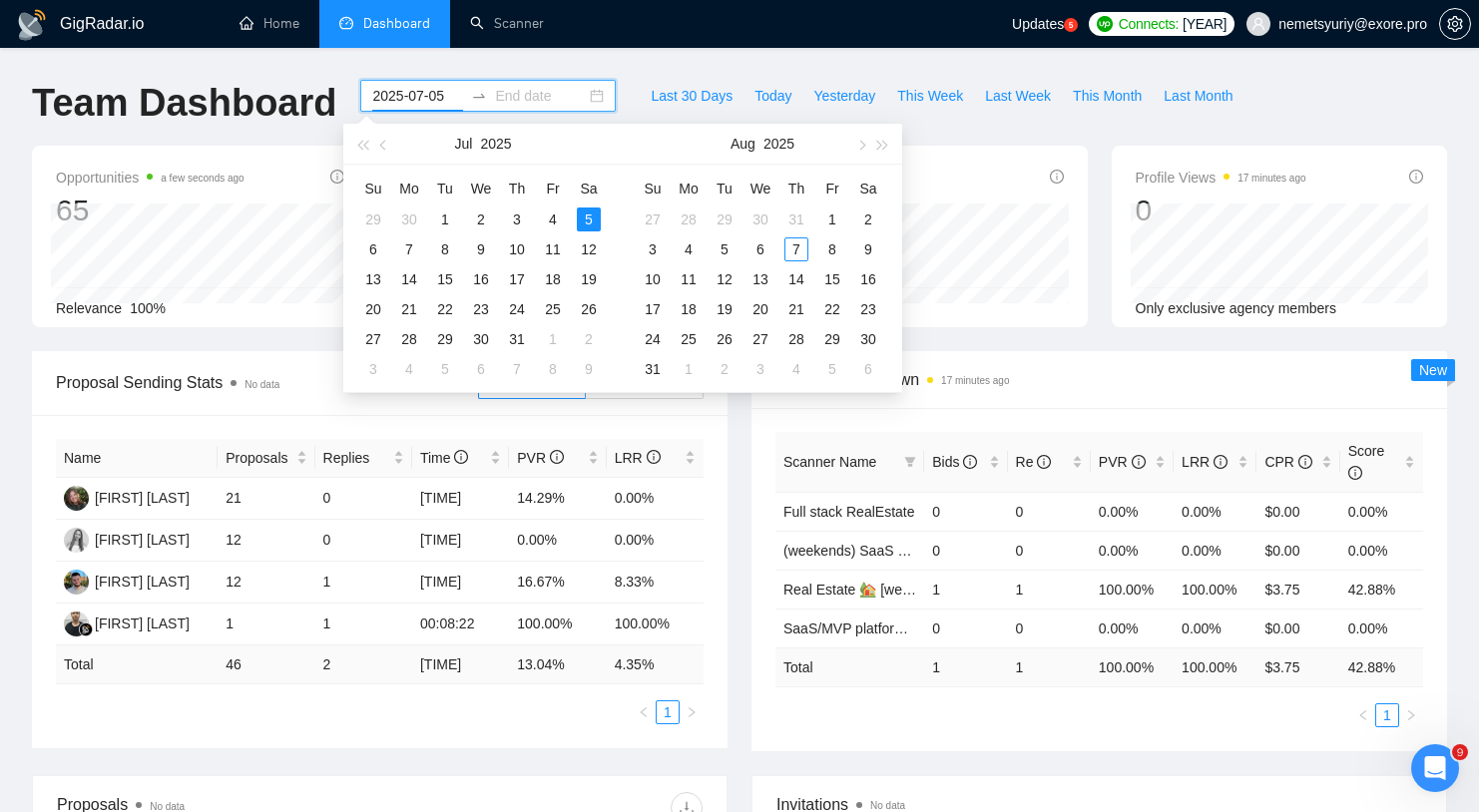 click on "2025-07-05" at bounding box center [417, 96] 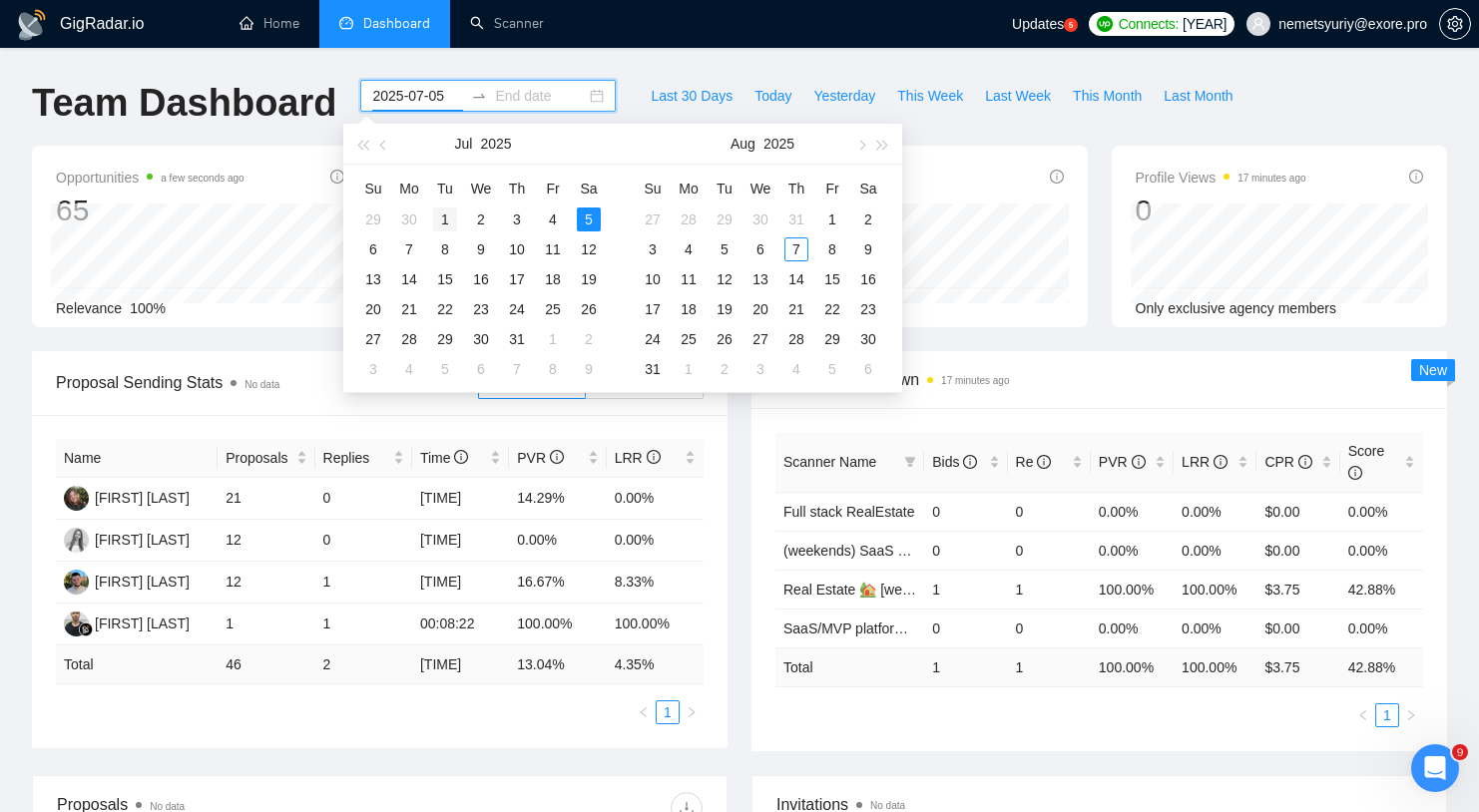 type on "2025-07-01" 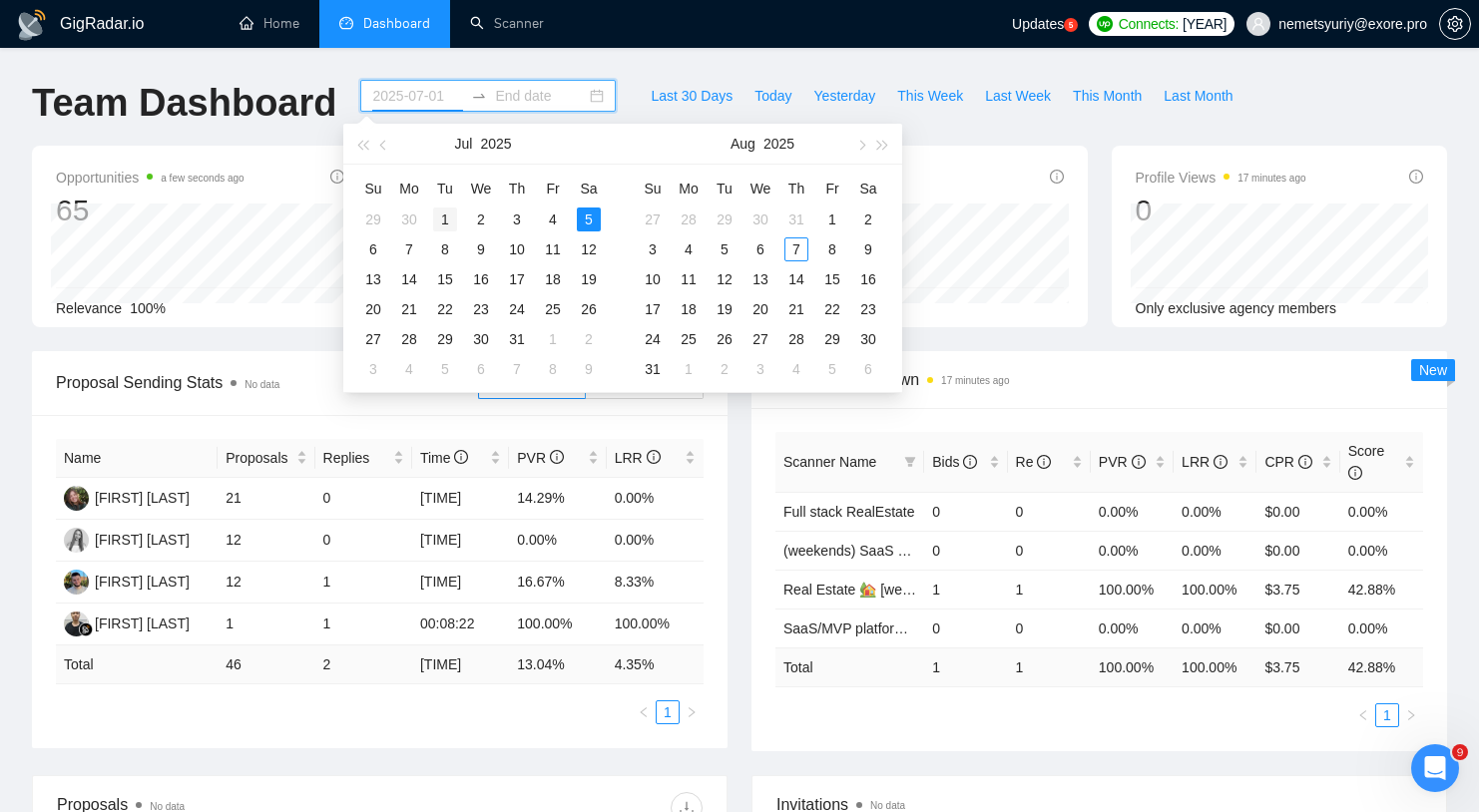 click on "1" at bounding box center [445, 219] 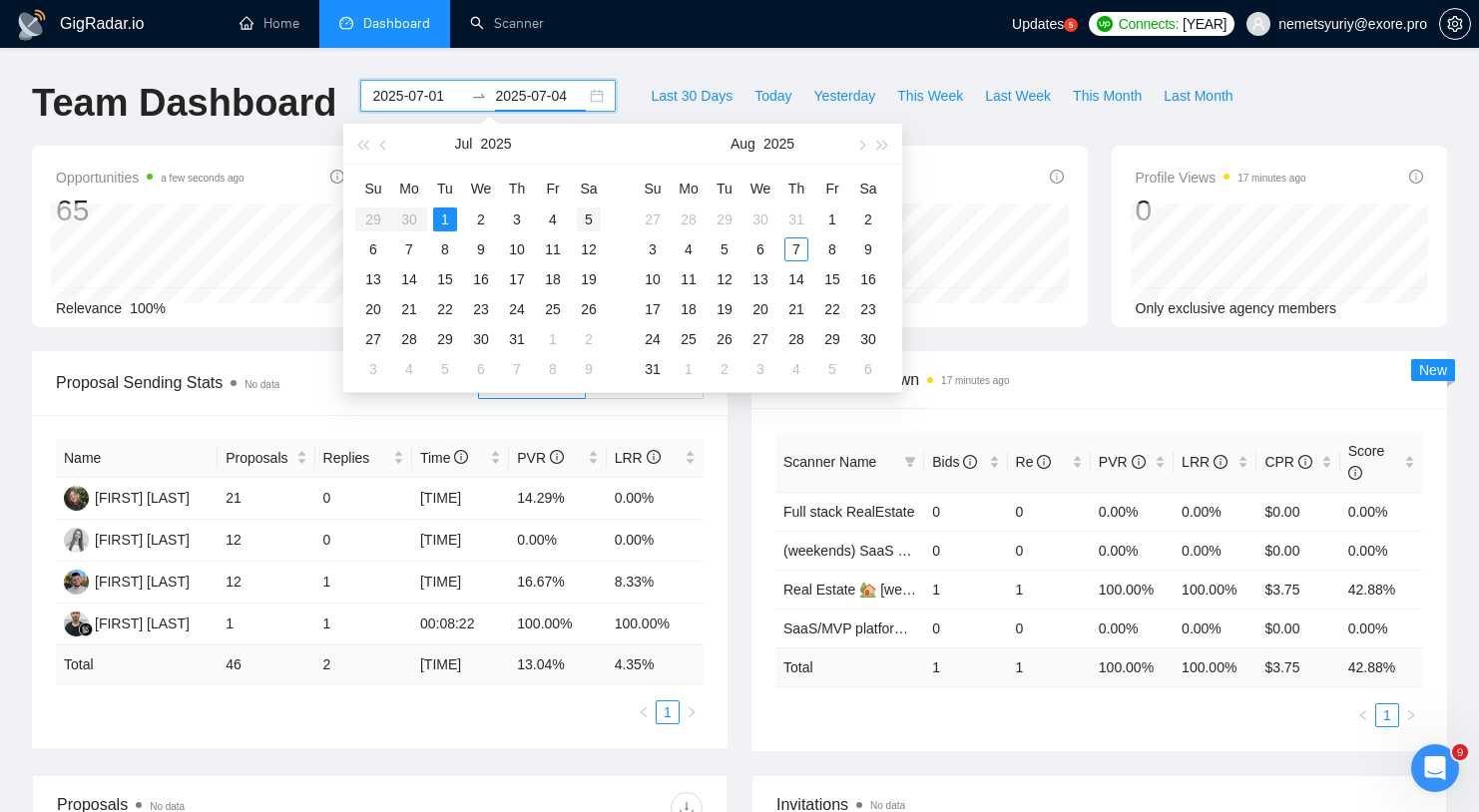 type on "2025-07-05" 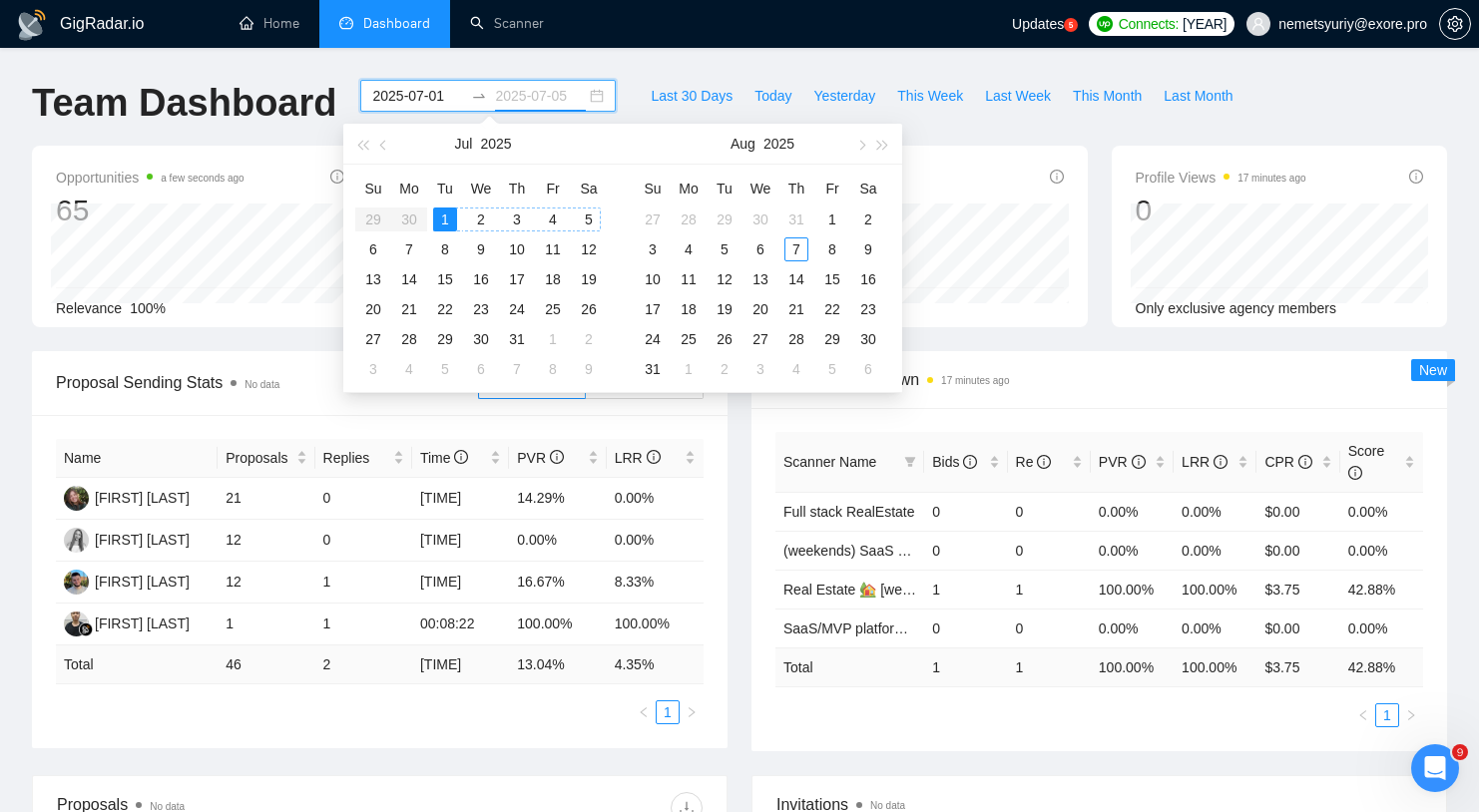 click on "5" at bounding box center (589, 219) 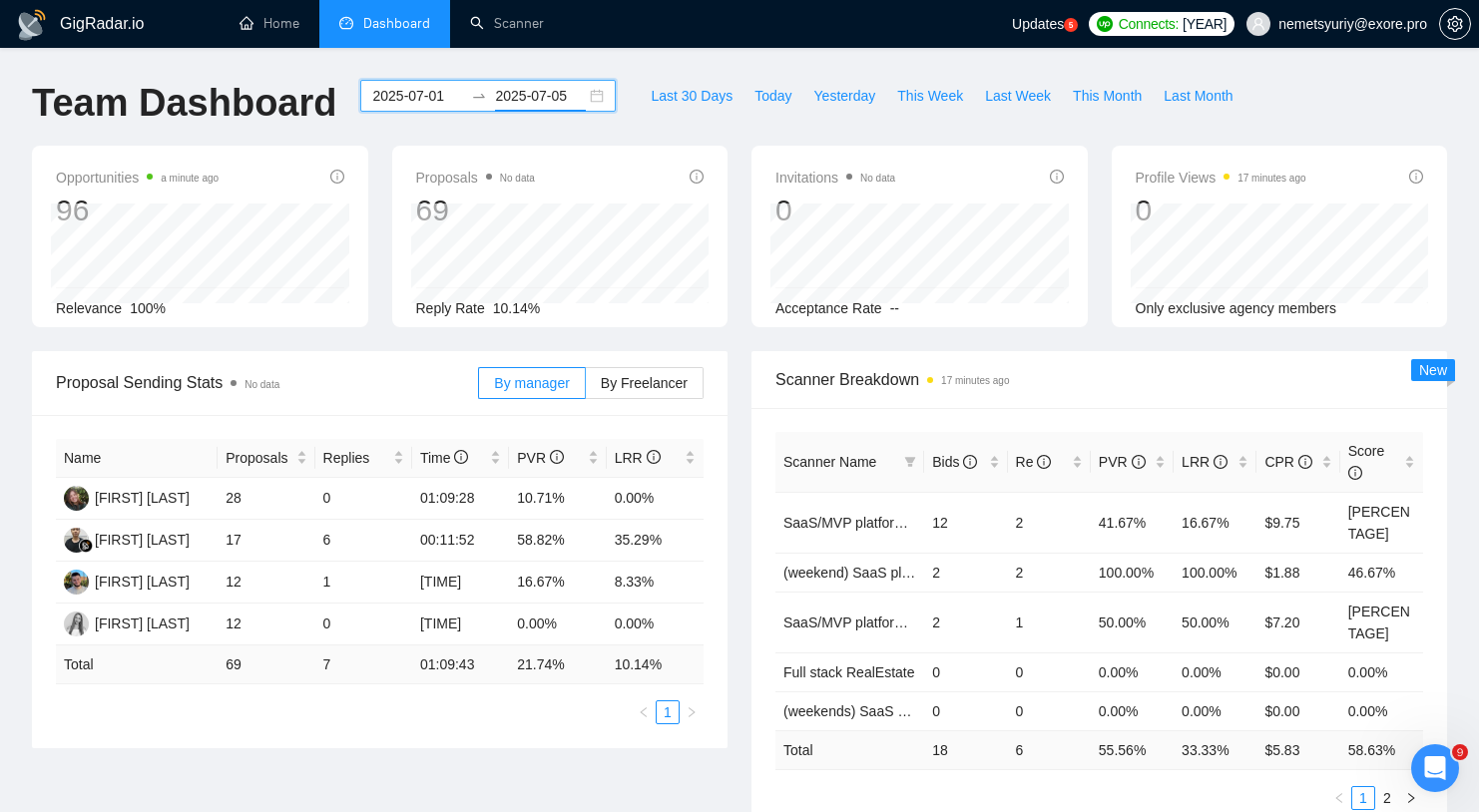 click on "[DATE] [DATE]" at bounding box center [488, 113] 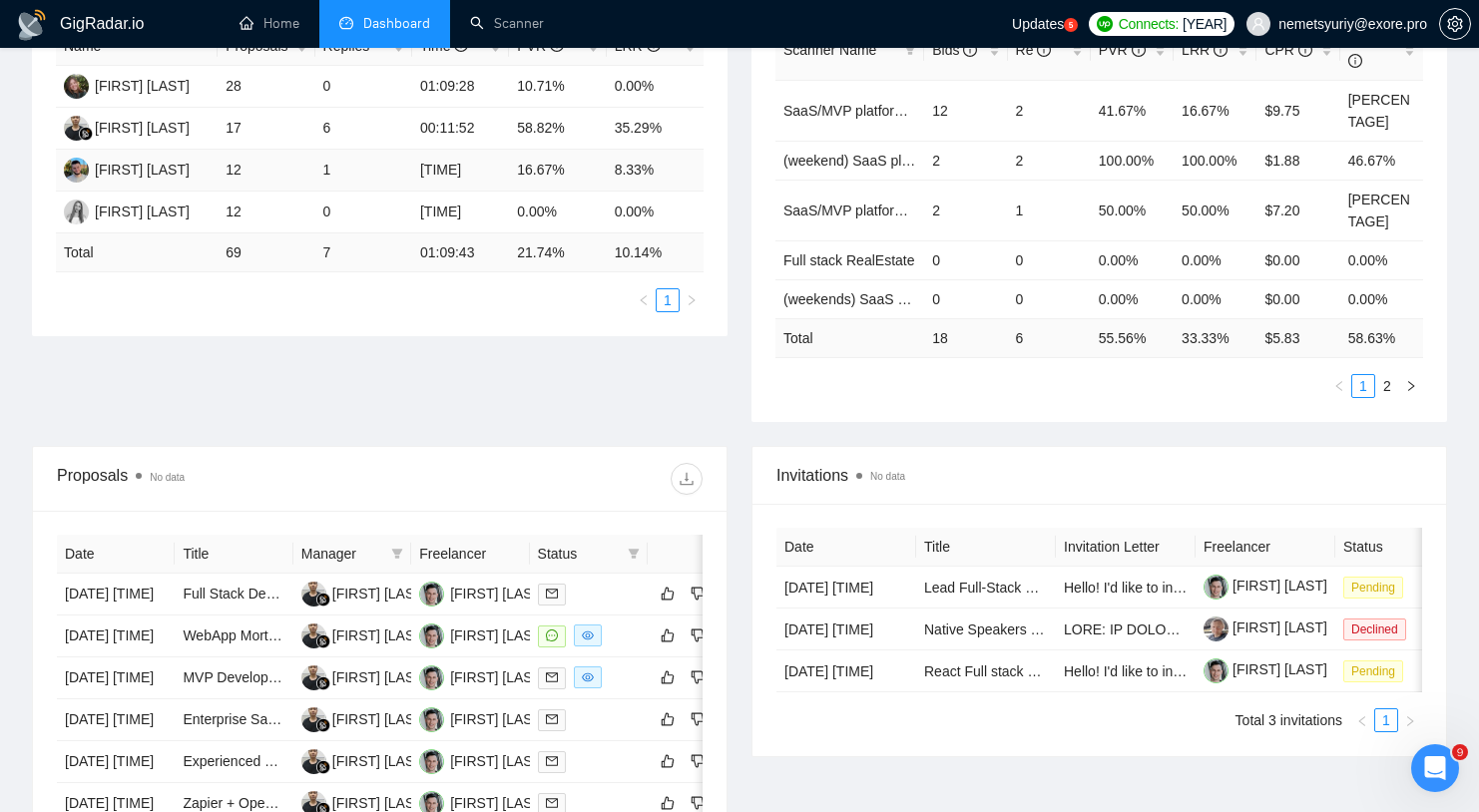 scroll, scrollTop: 9, scrollLeft: 0, axis: vertical 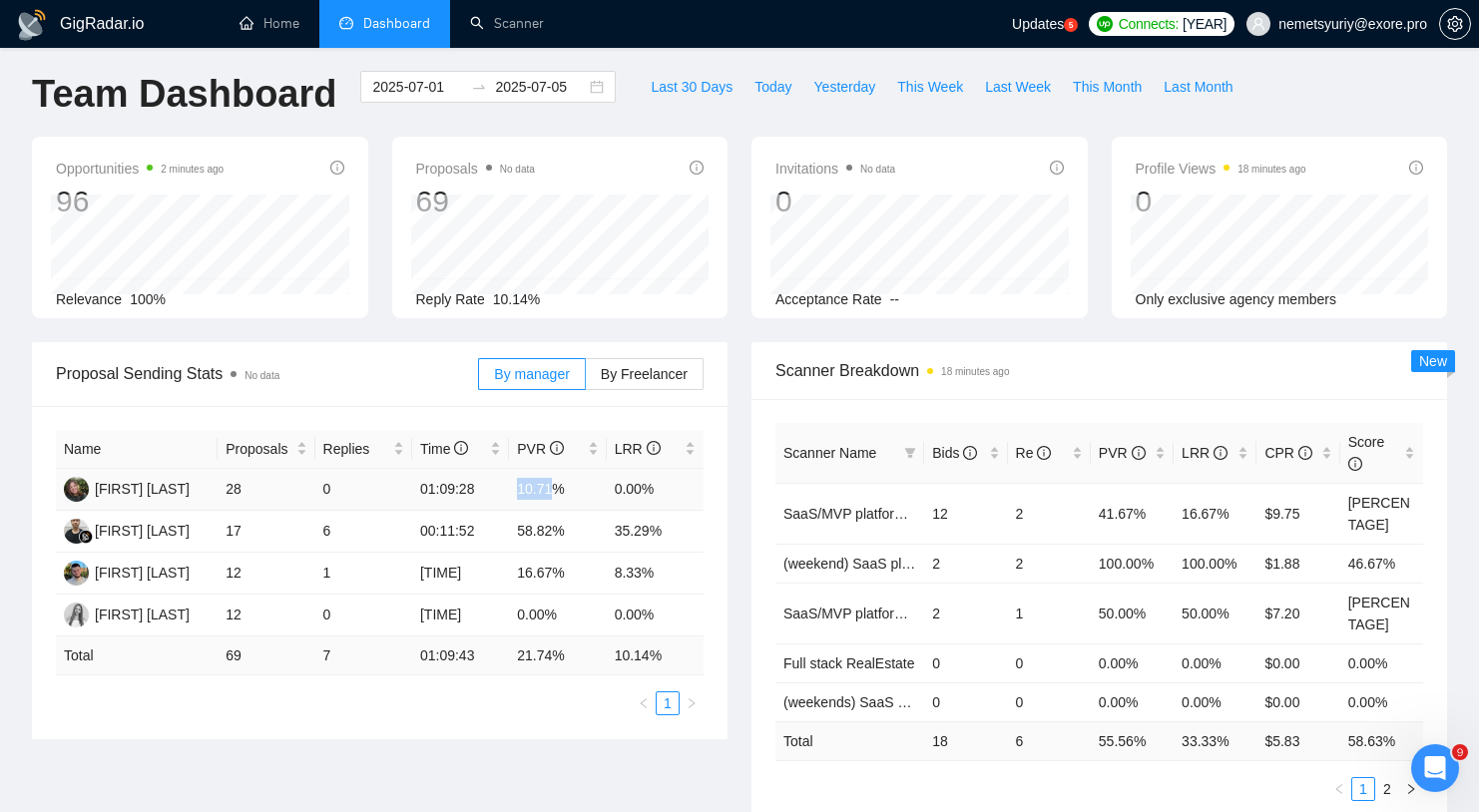 drag, startPoint x: 520, startPoint y: 489, endPoint x: 561, endPoint y: 490, distance: 41.01219 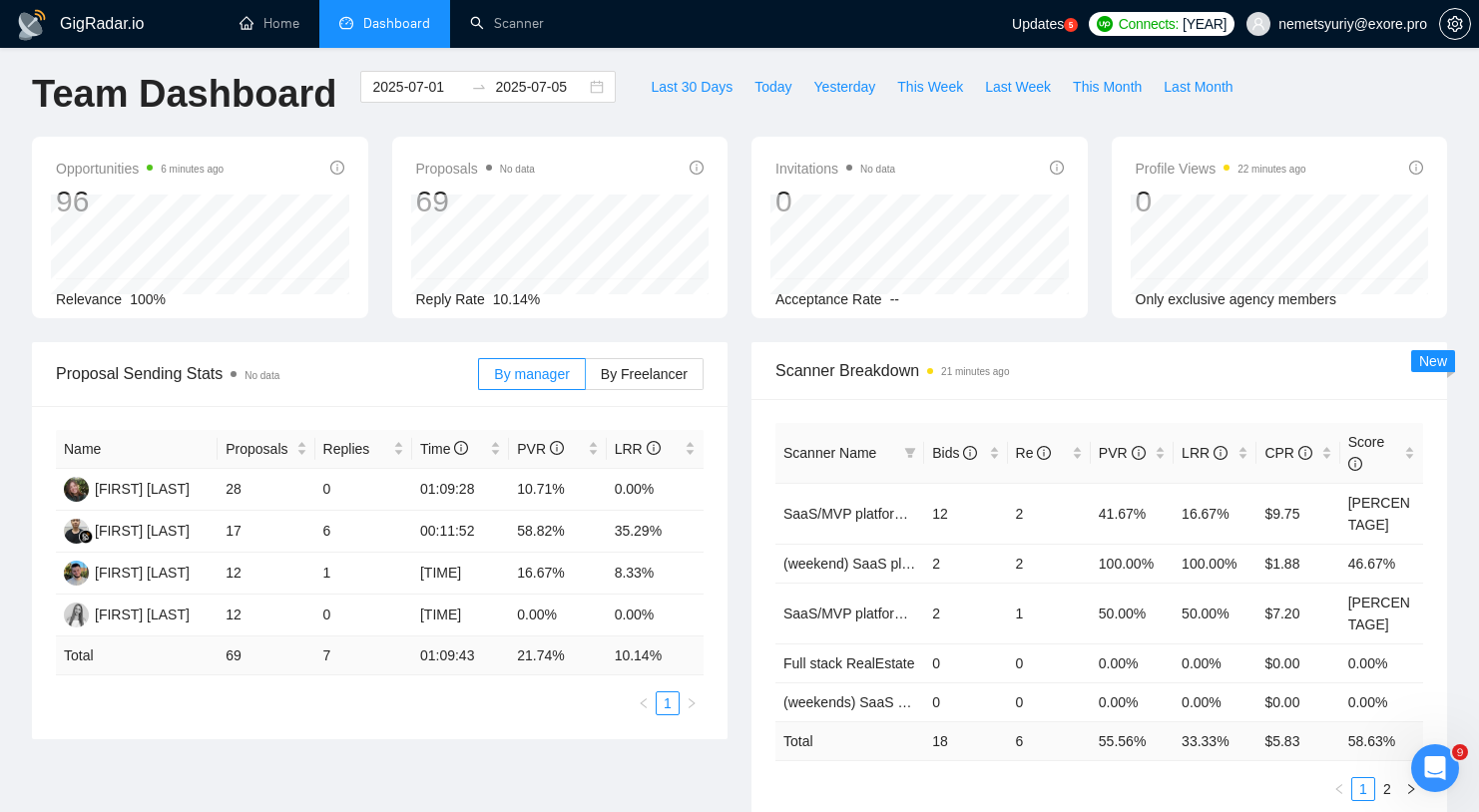 click on "Last 30 Days Today Yesterday This Week Last Week This Month Last Month" at bounding box center (941, 104) 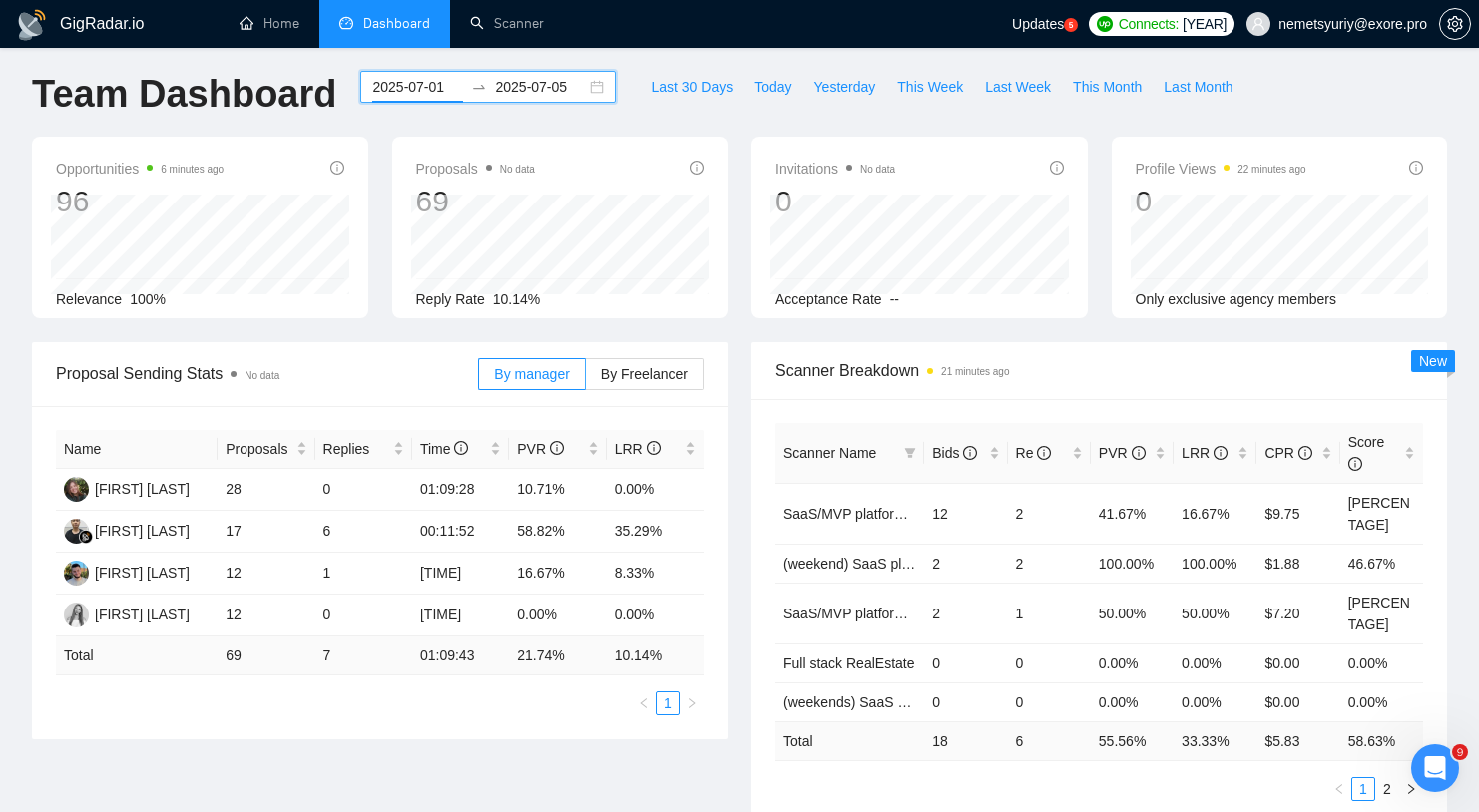 click on "2025-07-01" at bounding box center (417, 87) 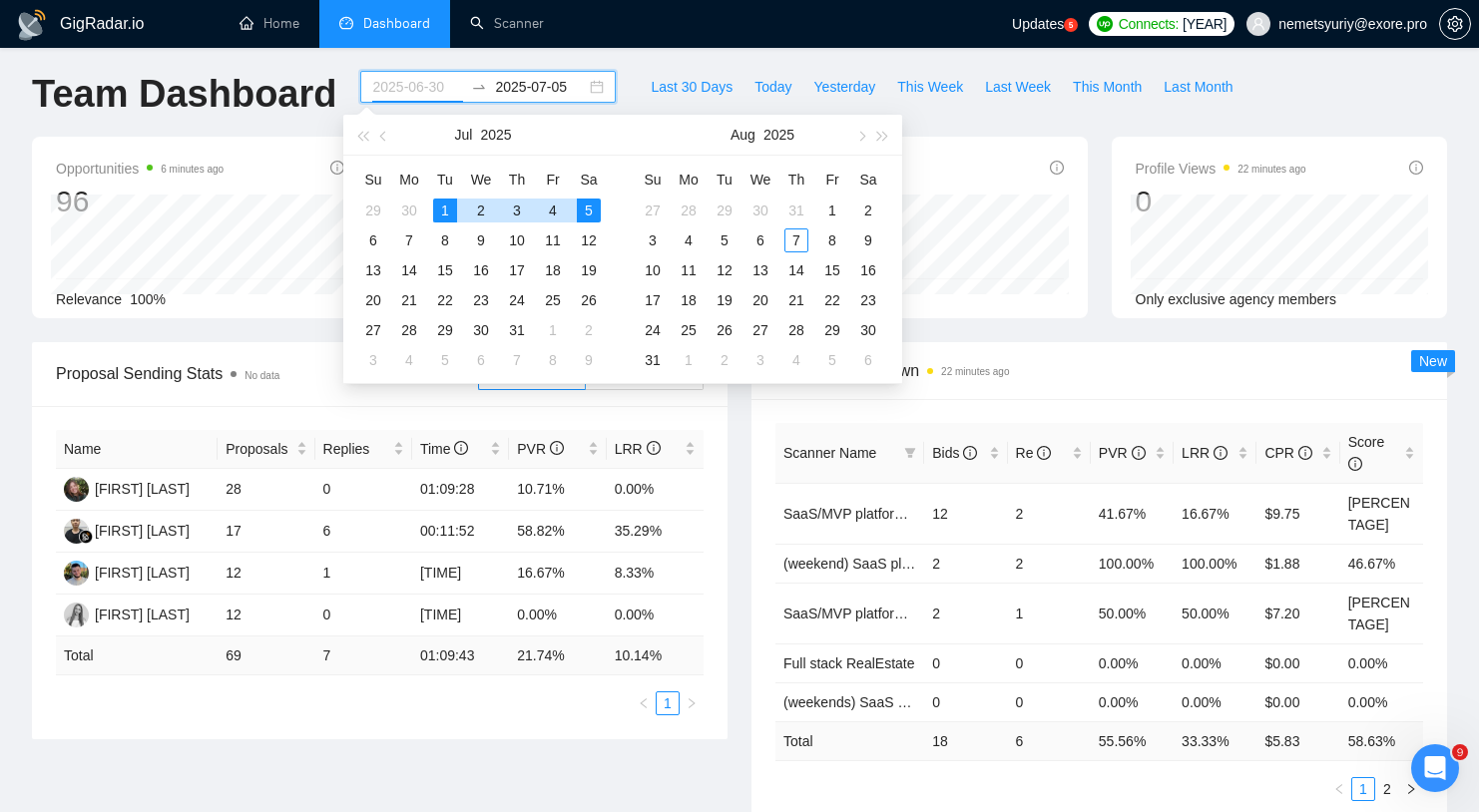 type on "2025-07-01" 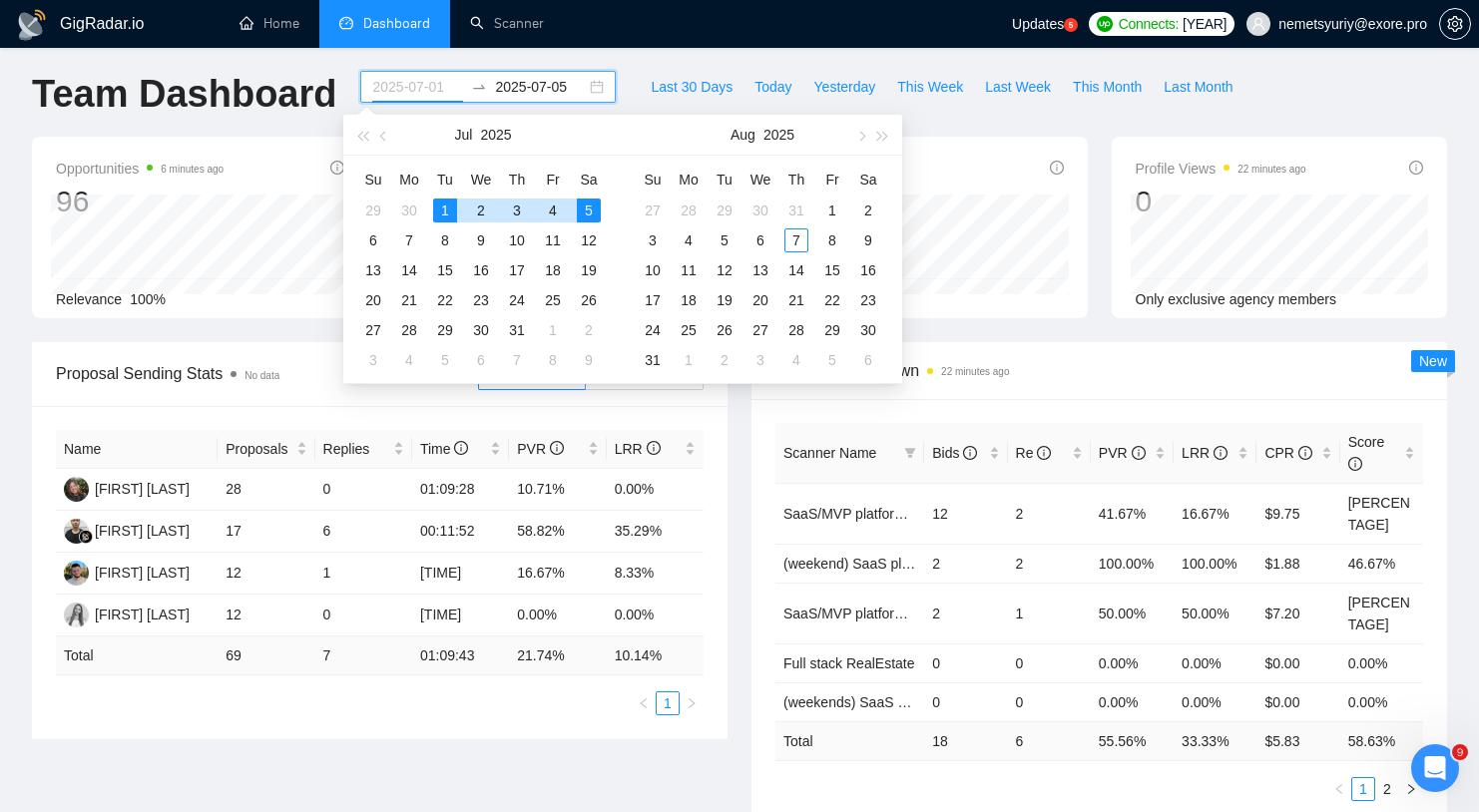 click on "1" at bounding box center [445, 210] 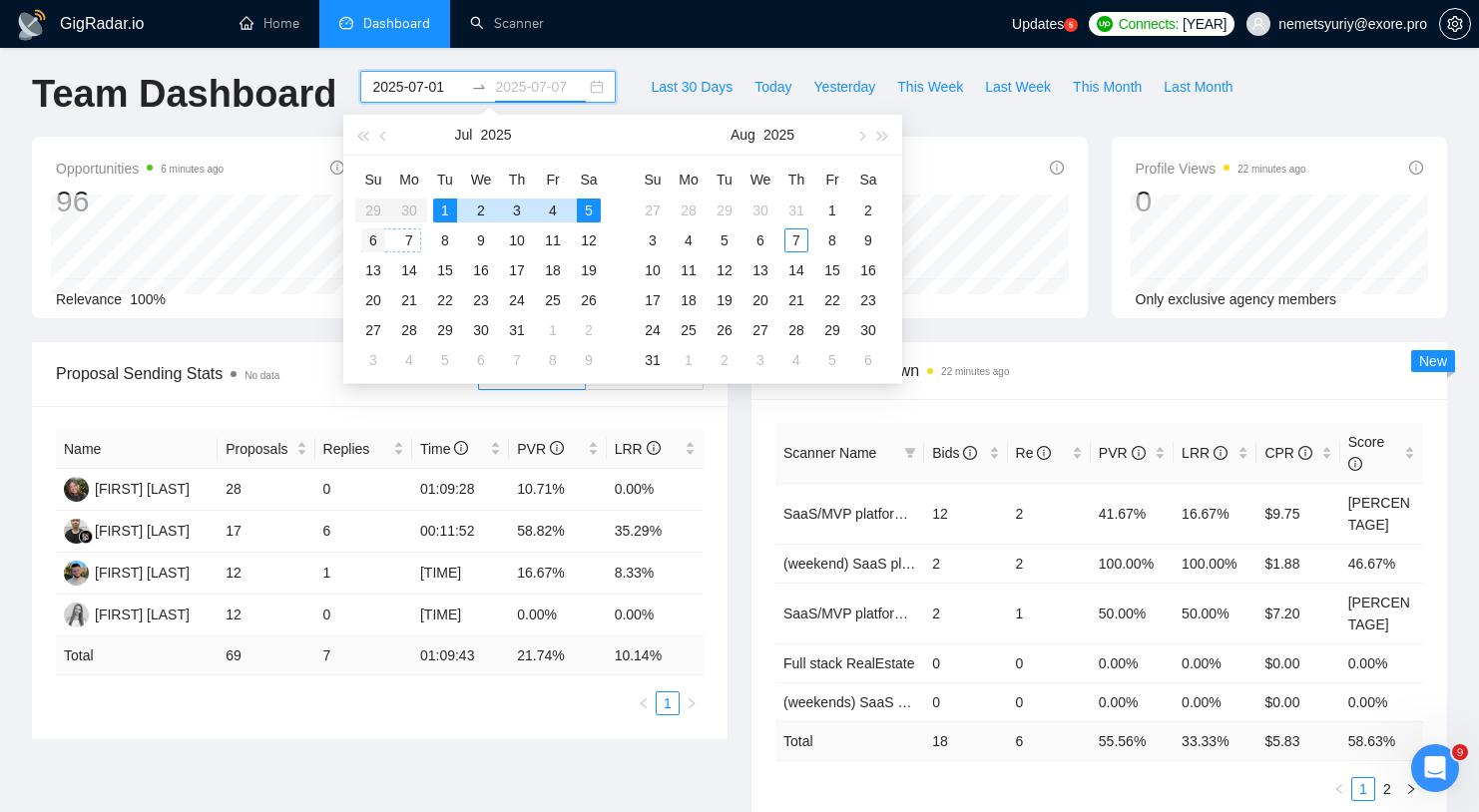 type on "2025-07-06" 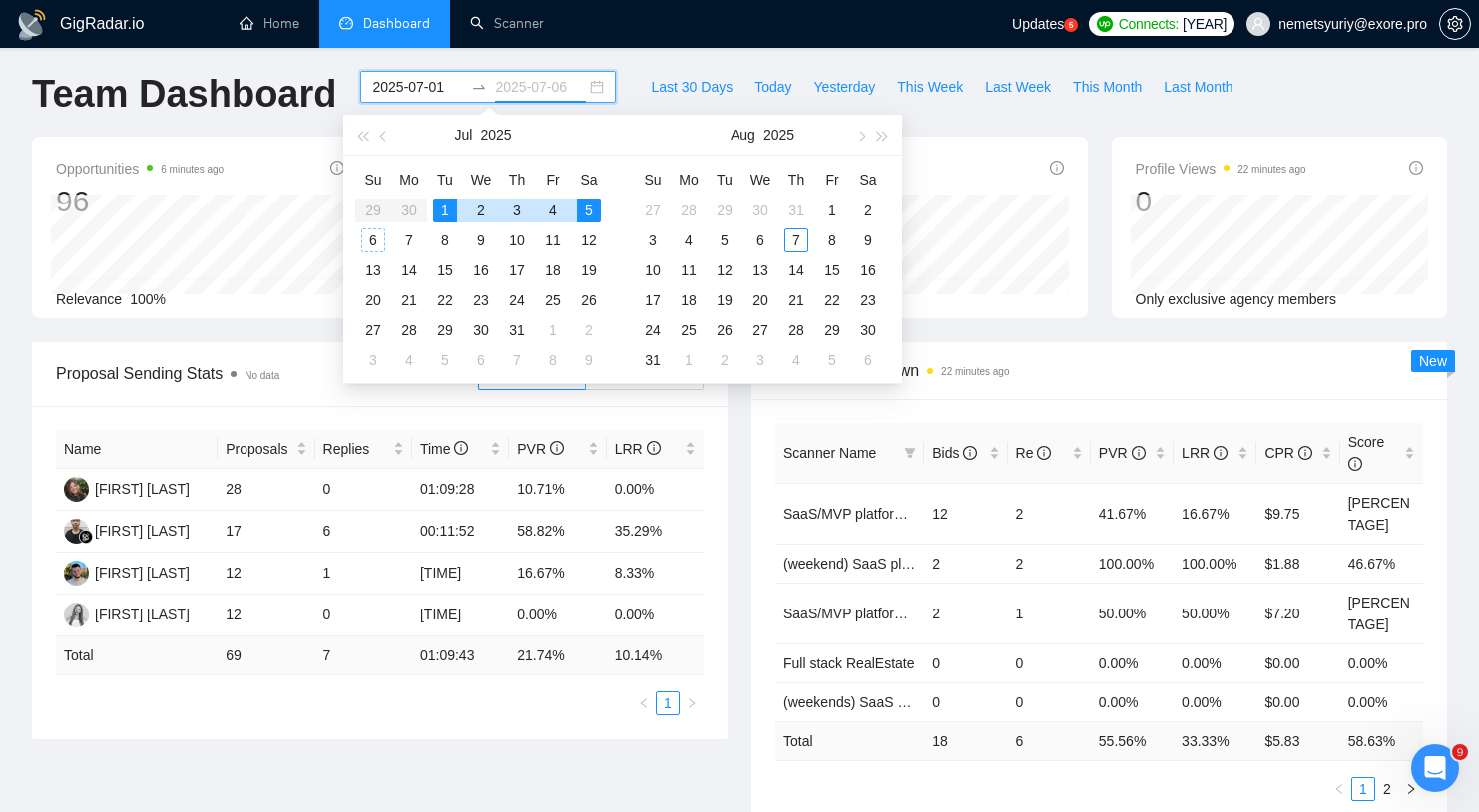 click on "6" at bounding box center [373, 240] 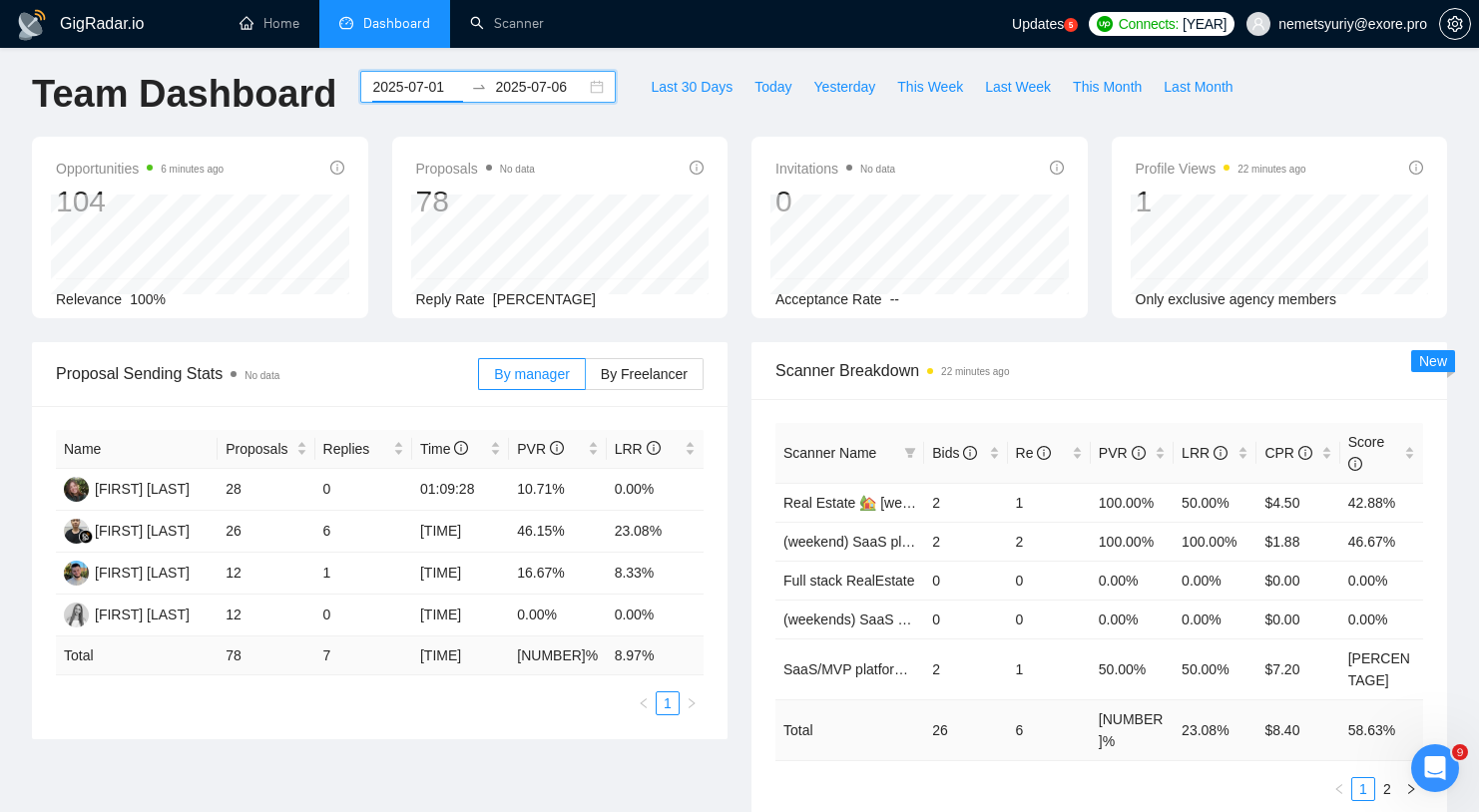 click on "2025-07-01" at bounding box center (417, 87) 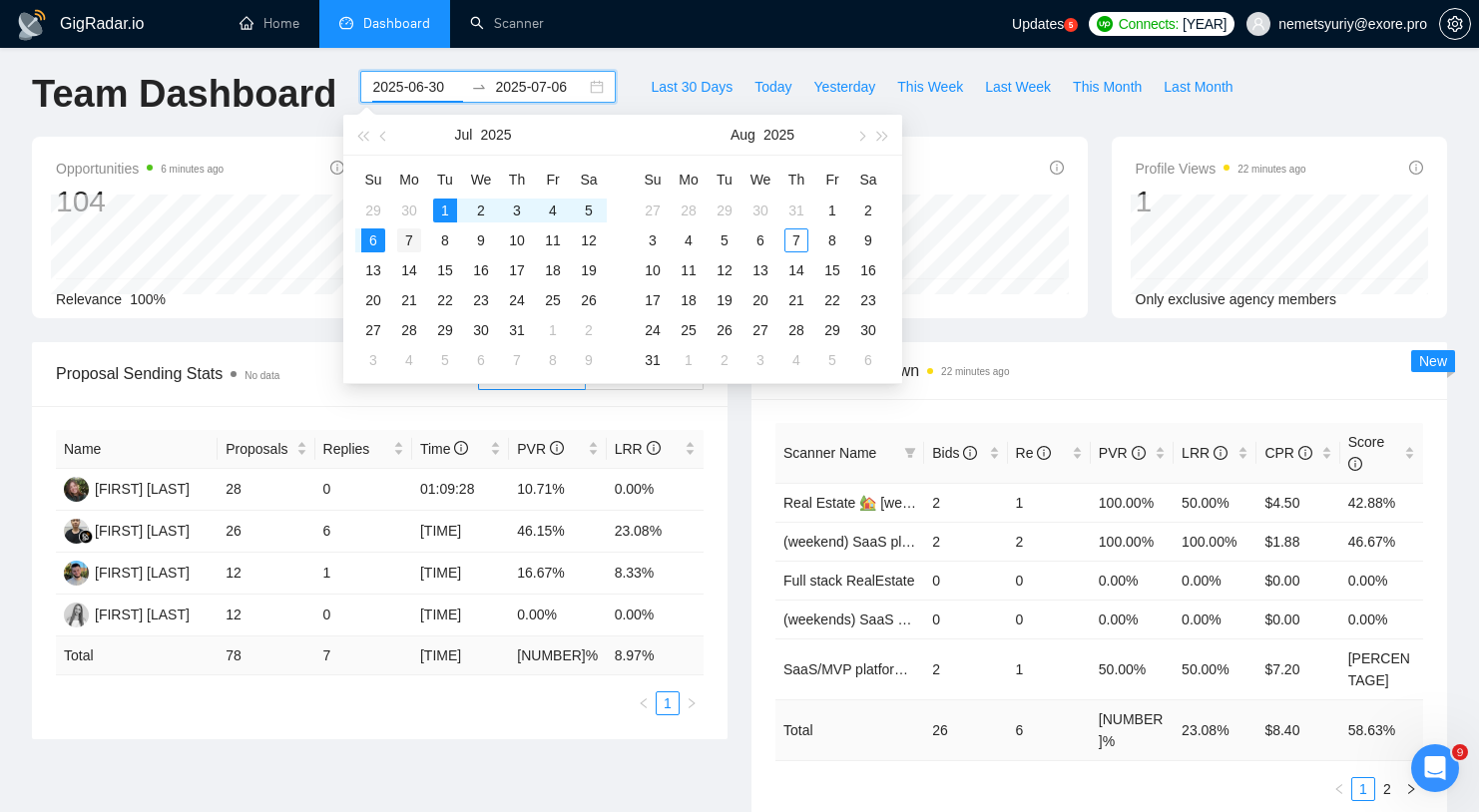 type on "2025-07-07" 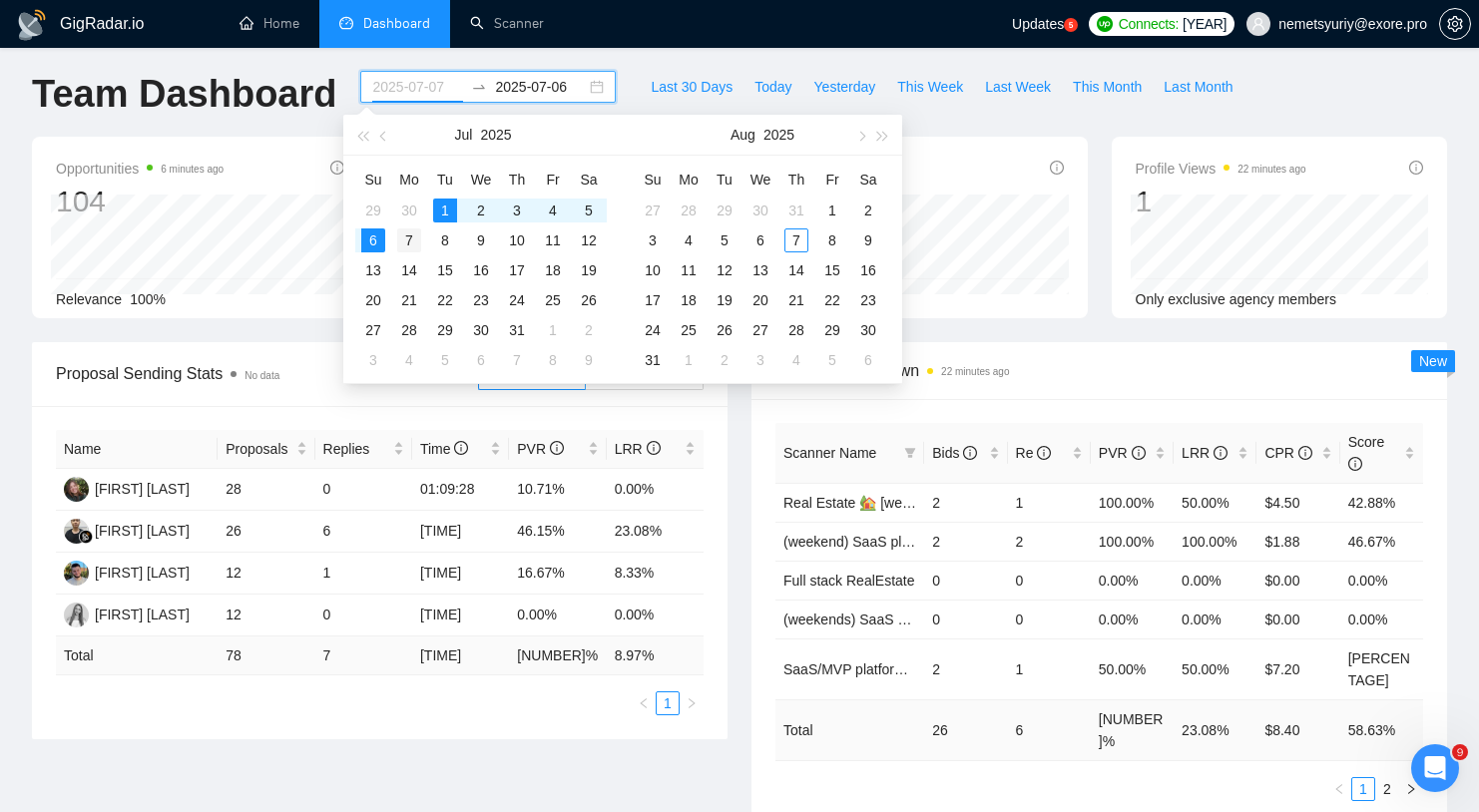 click on "7" at bounding box center (409, 240) 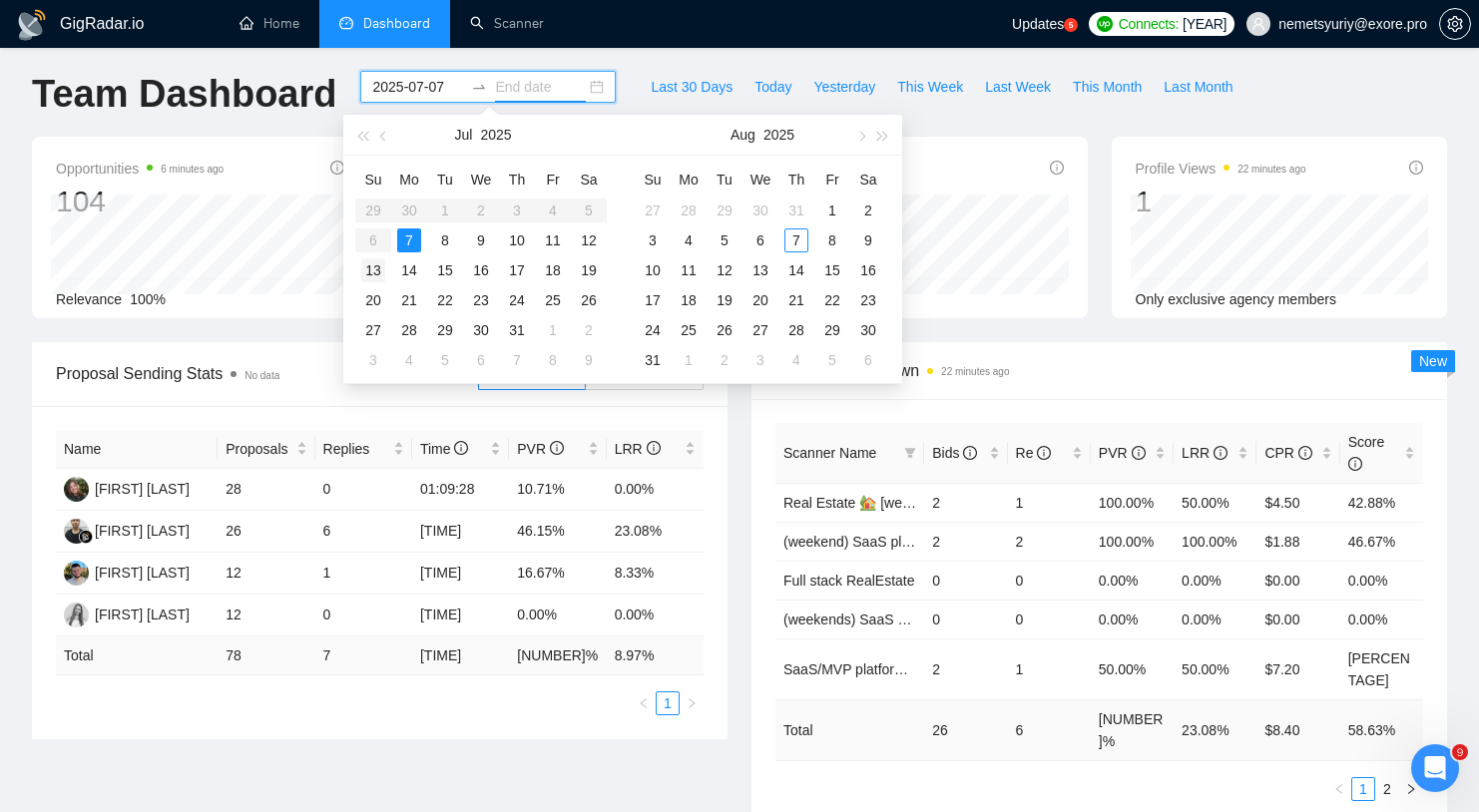 type on "2025-07-13" 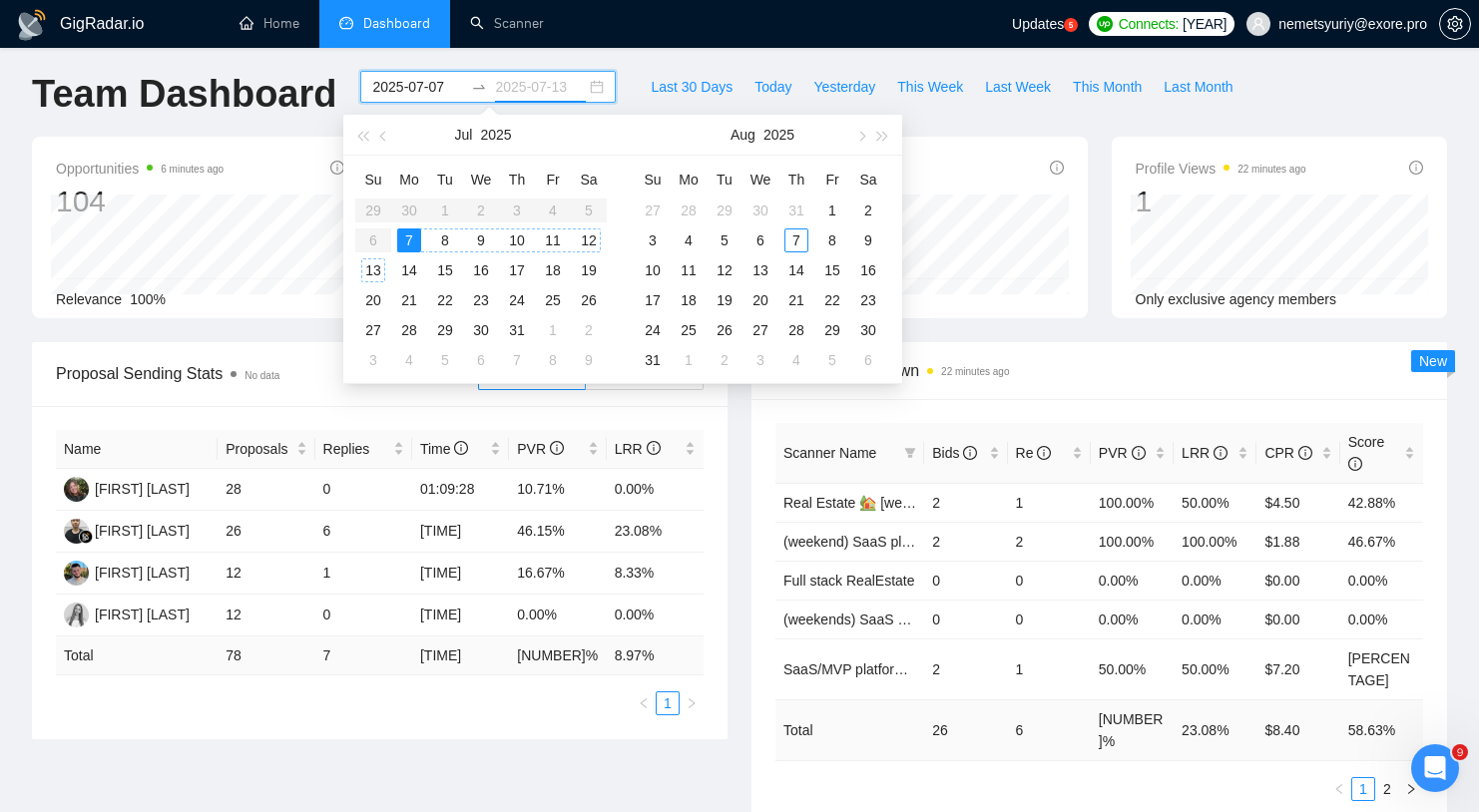 click on "13" at bounding box center [373, 270] 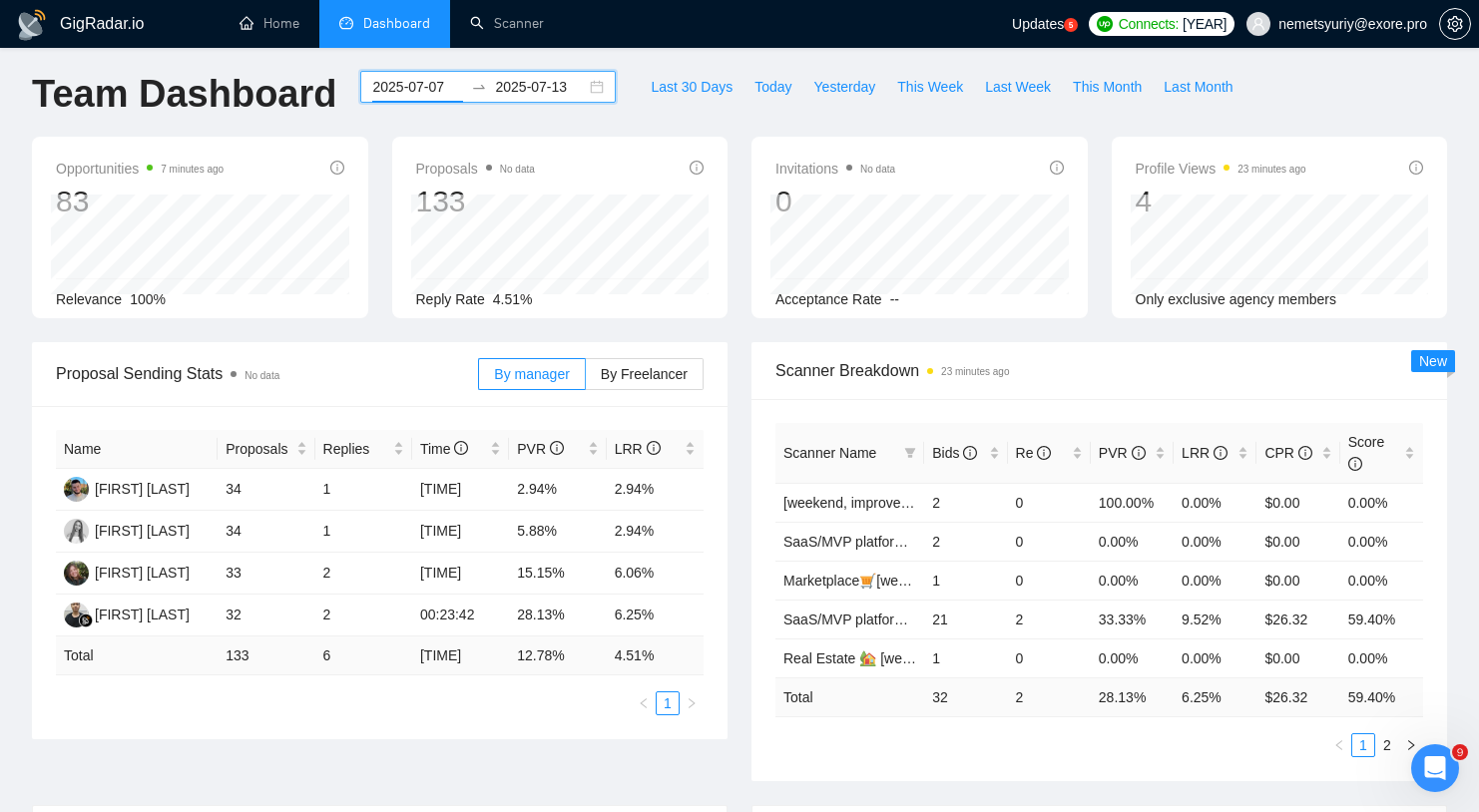 click on "2025-07-07" at bounding box center (417, 87) 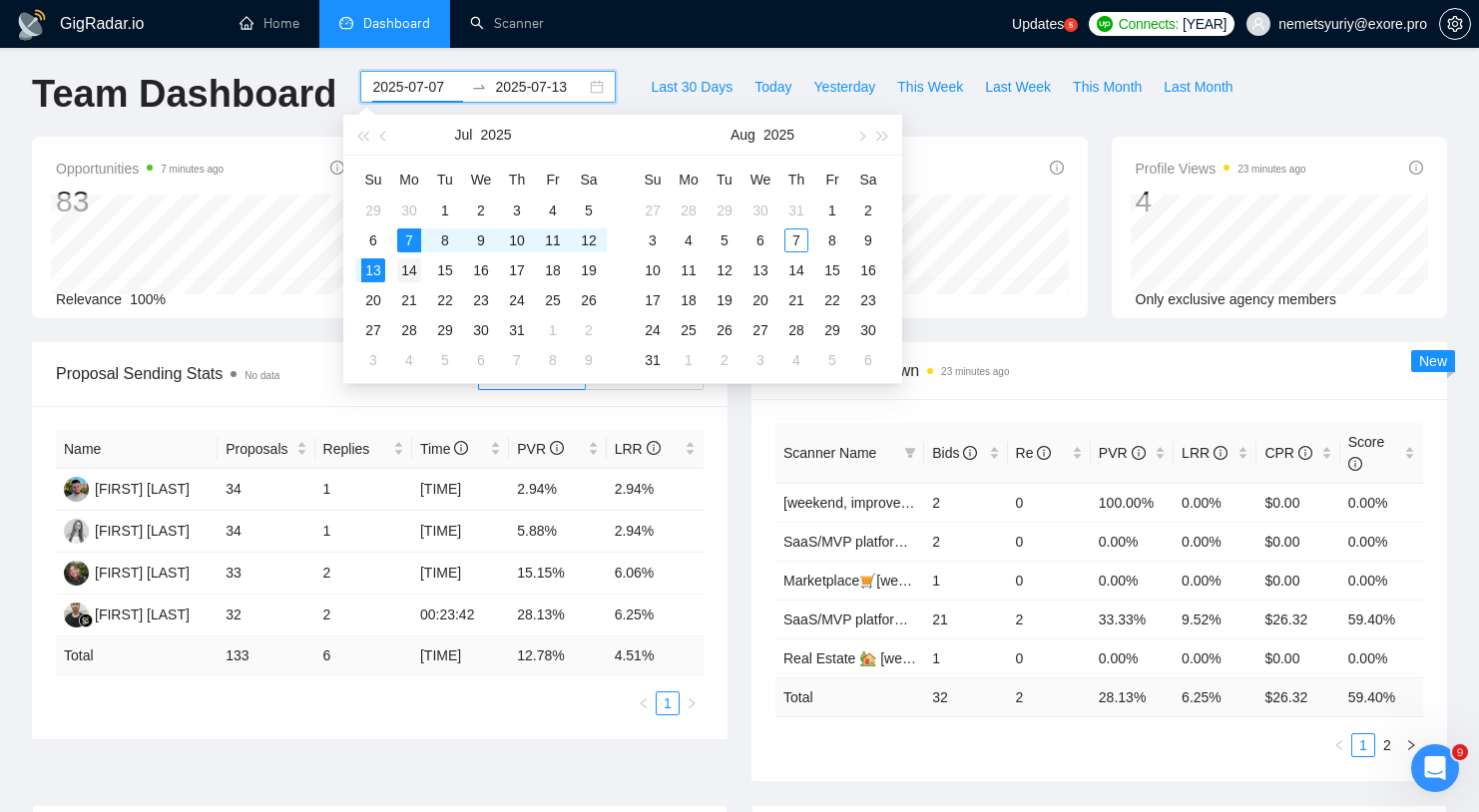 type on "2025-07-14" 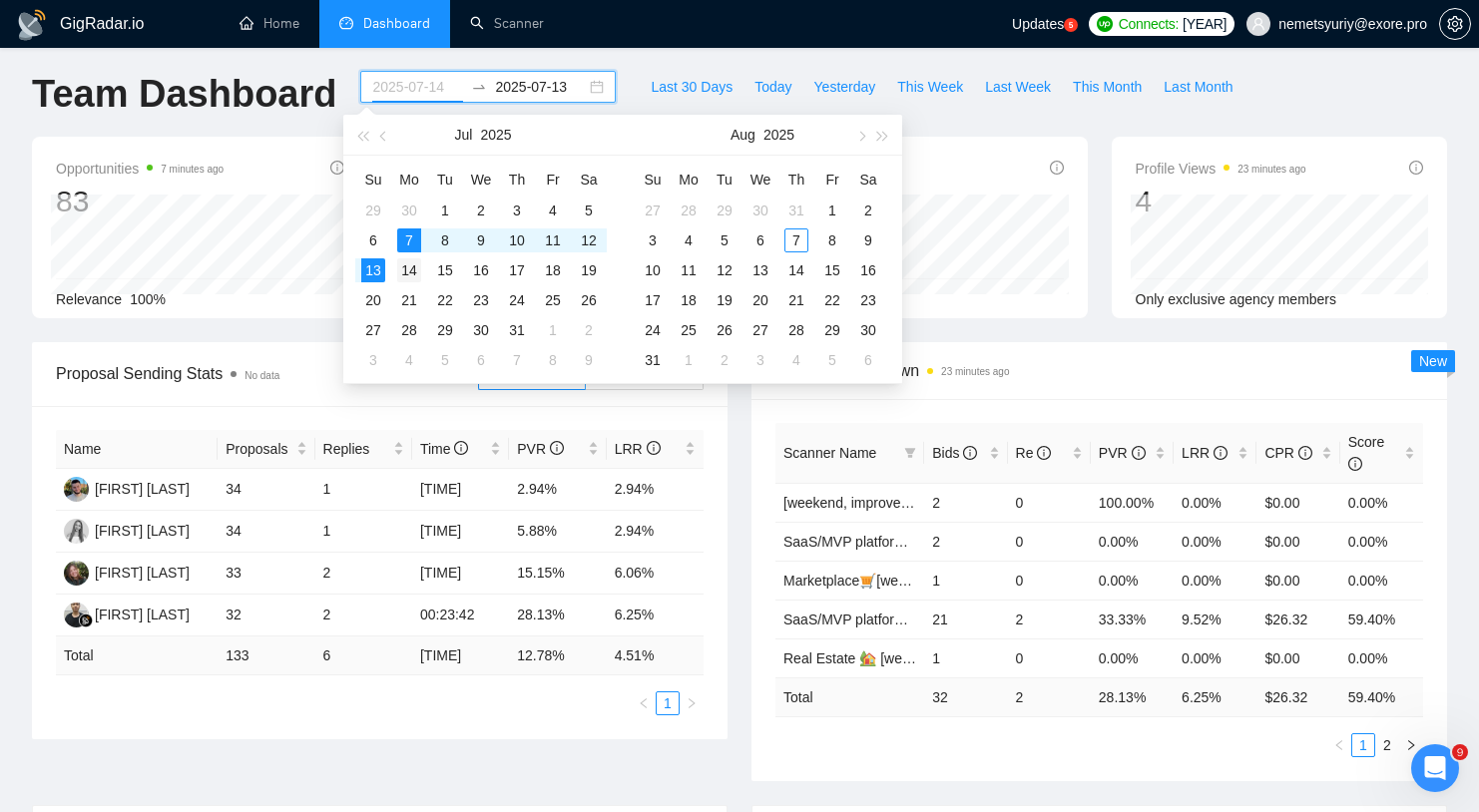 click on "14" at bounding box center [409, 270] 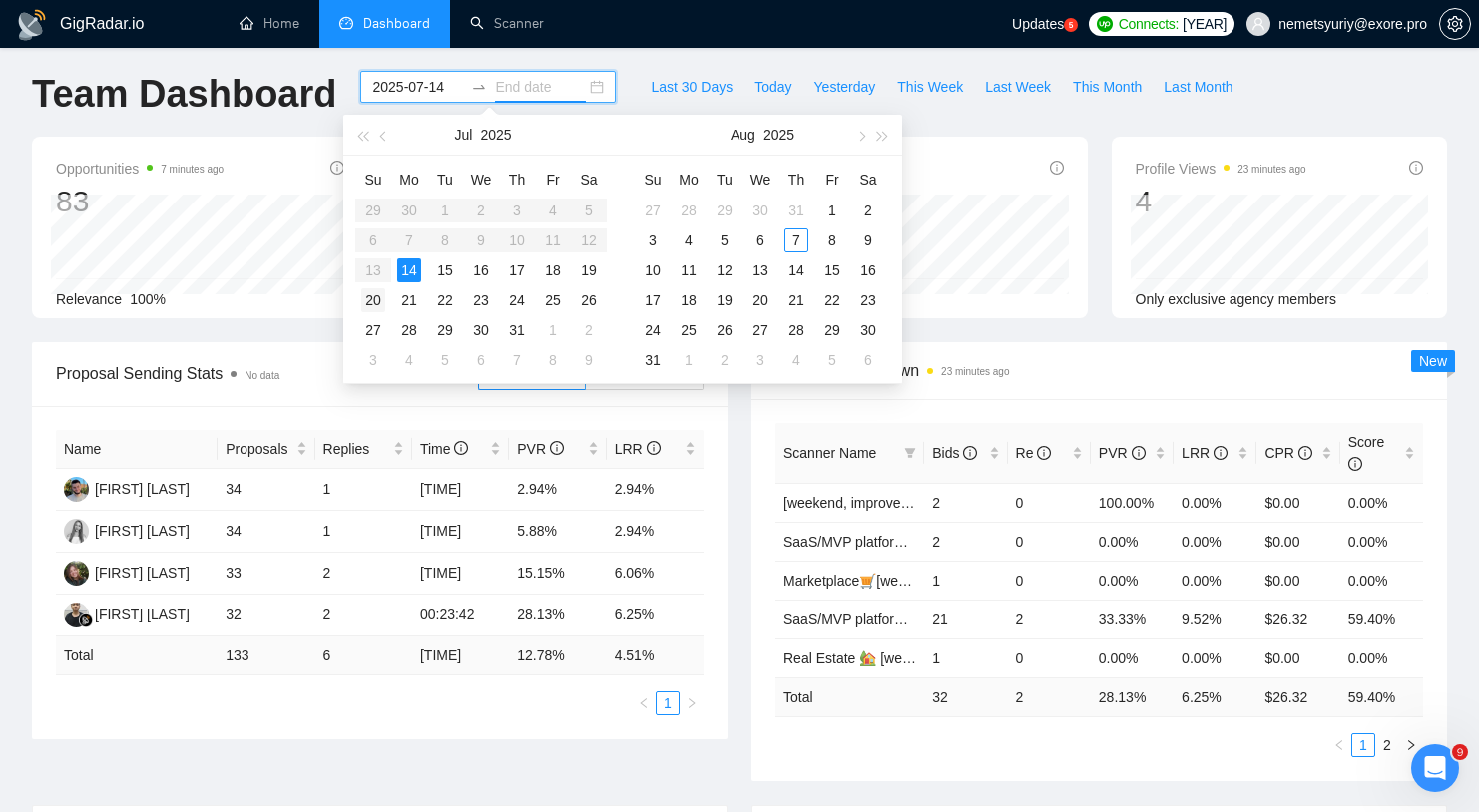 type on "2025-07-20" 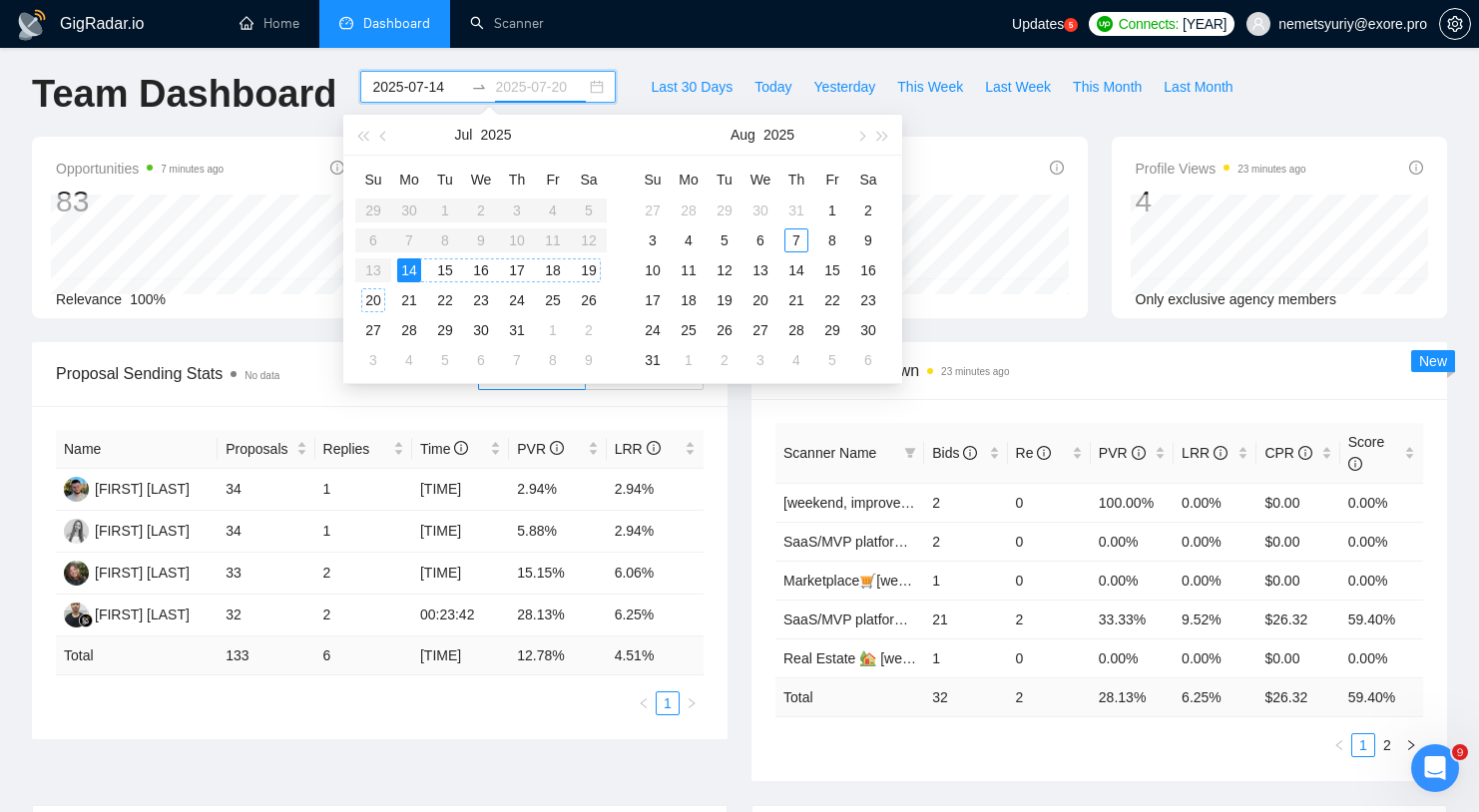 click on "20" at bounding box center [373, 300] 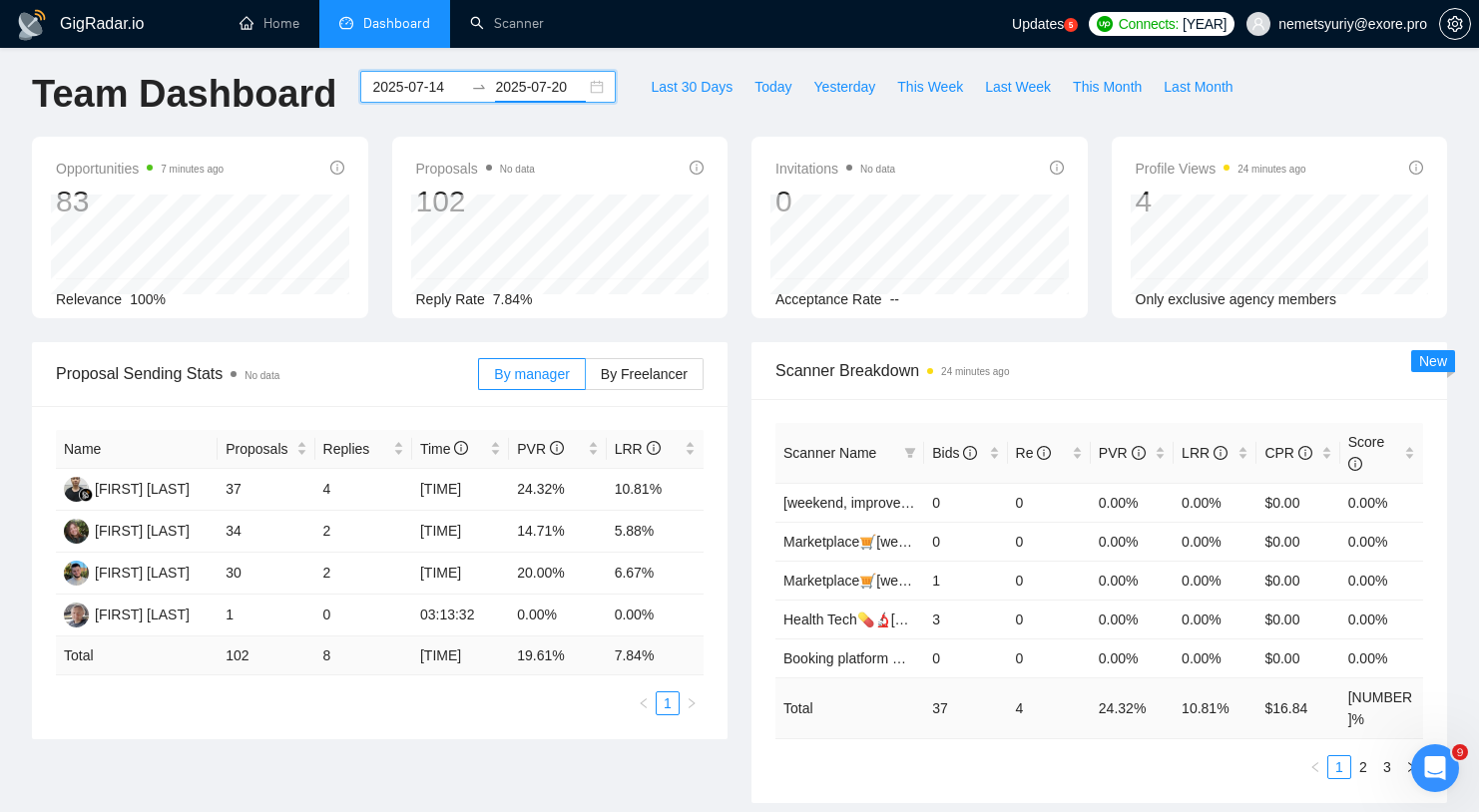 click on "2025-07-14" at bounding box center (417, 87) 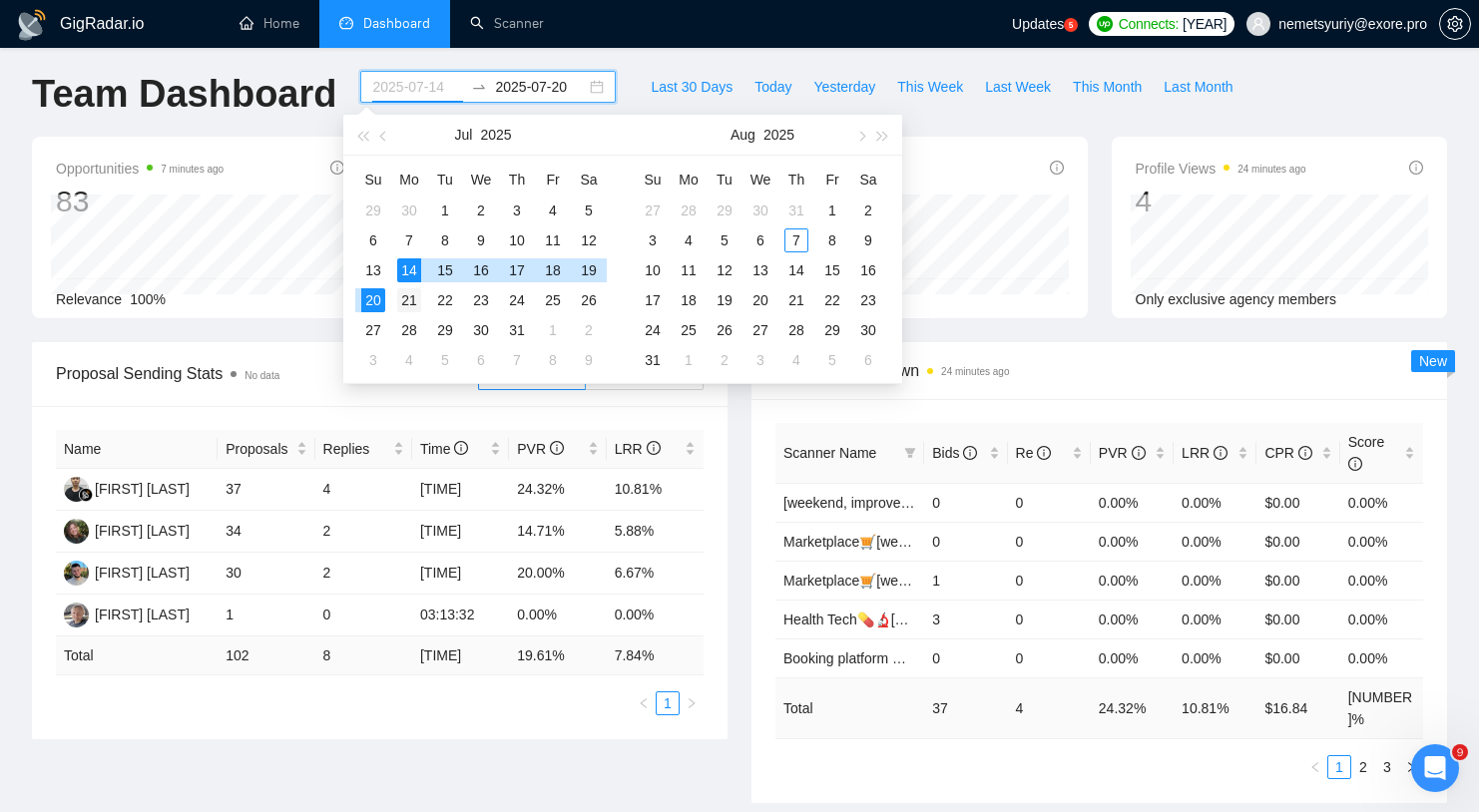 type on "2025-07-21" 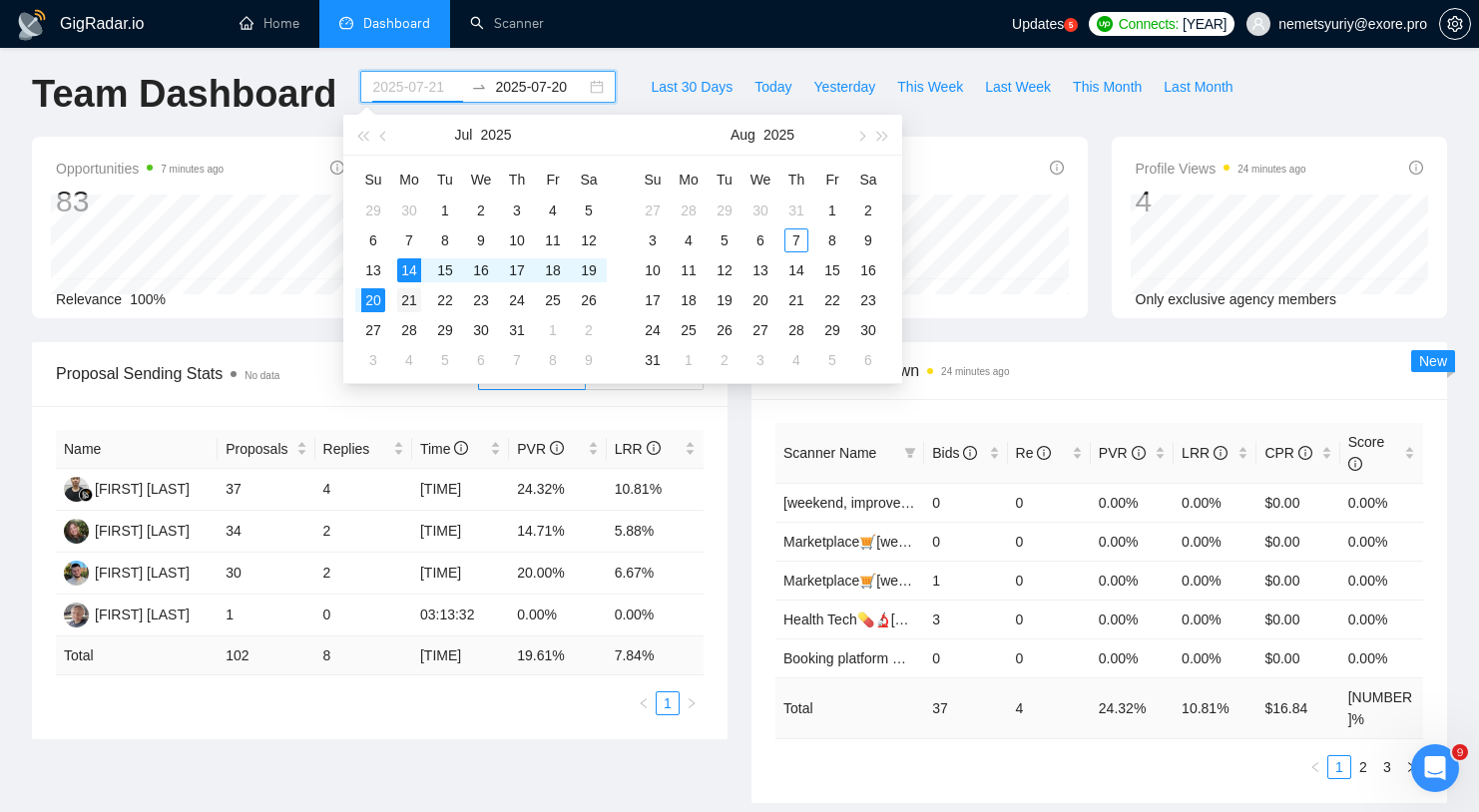 click on "21" at bounding box center (409, 300) 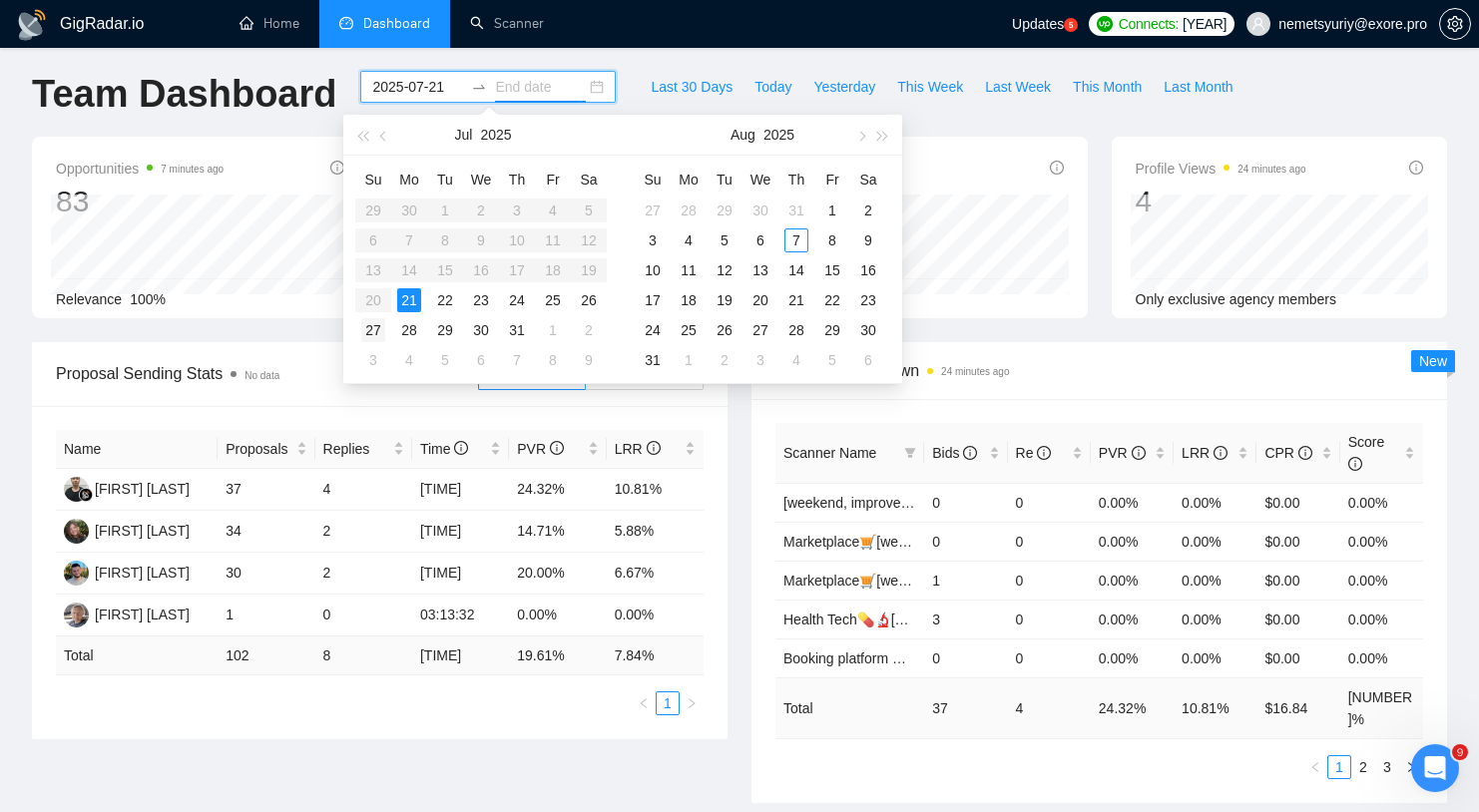 type on "2025-07-27" 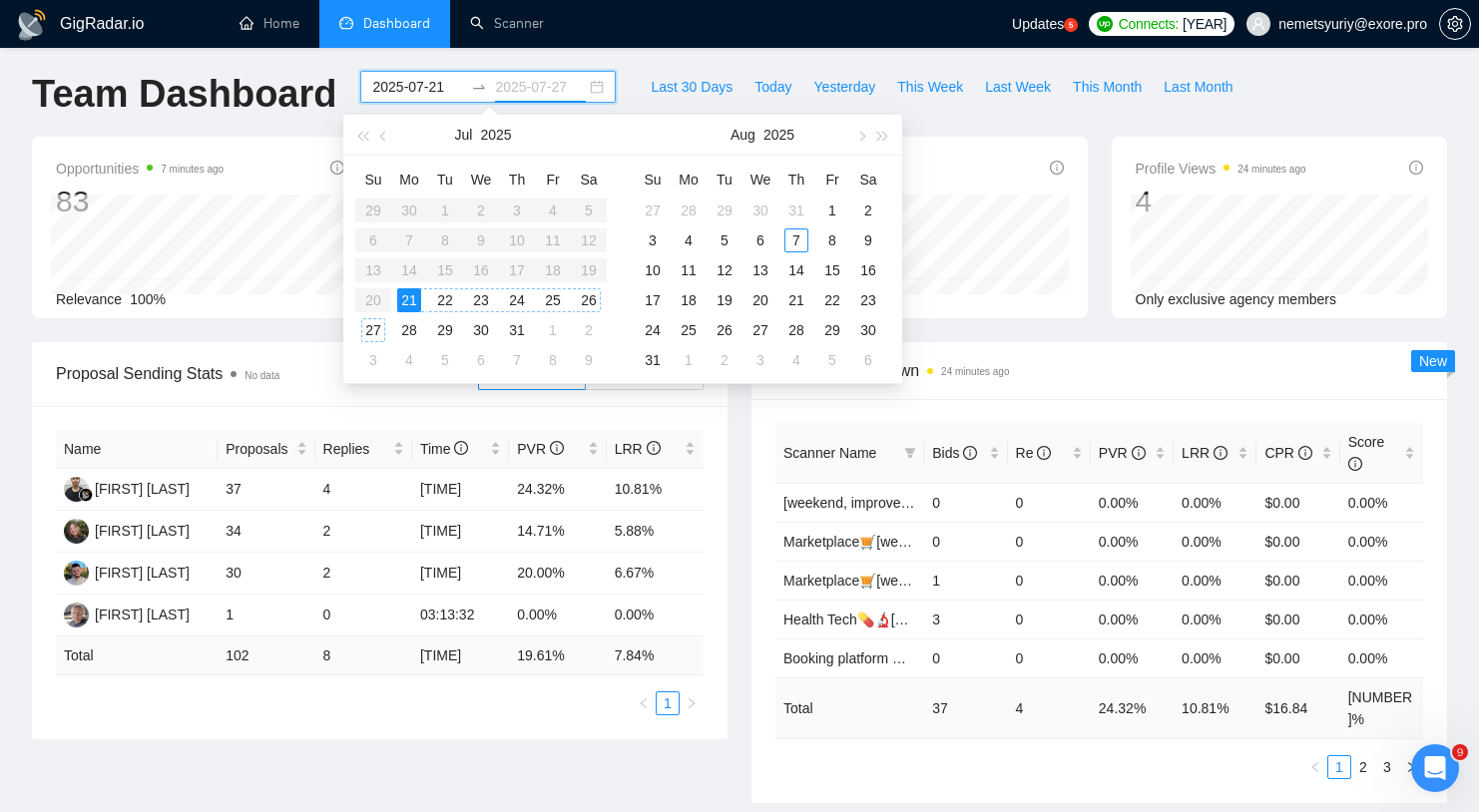 click on "27" at bounding box center [373, 330] 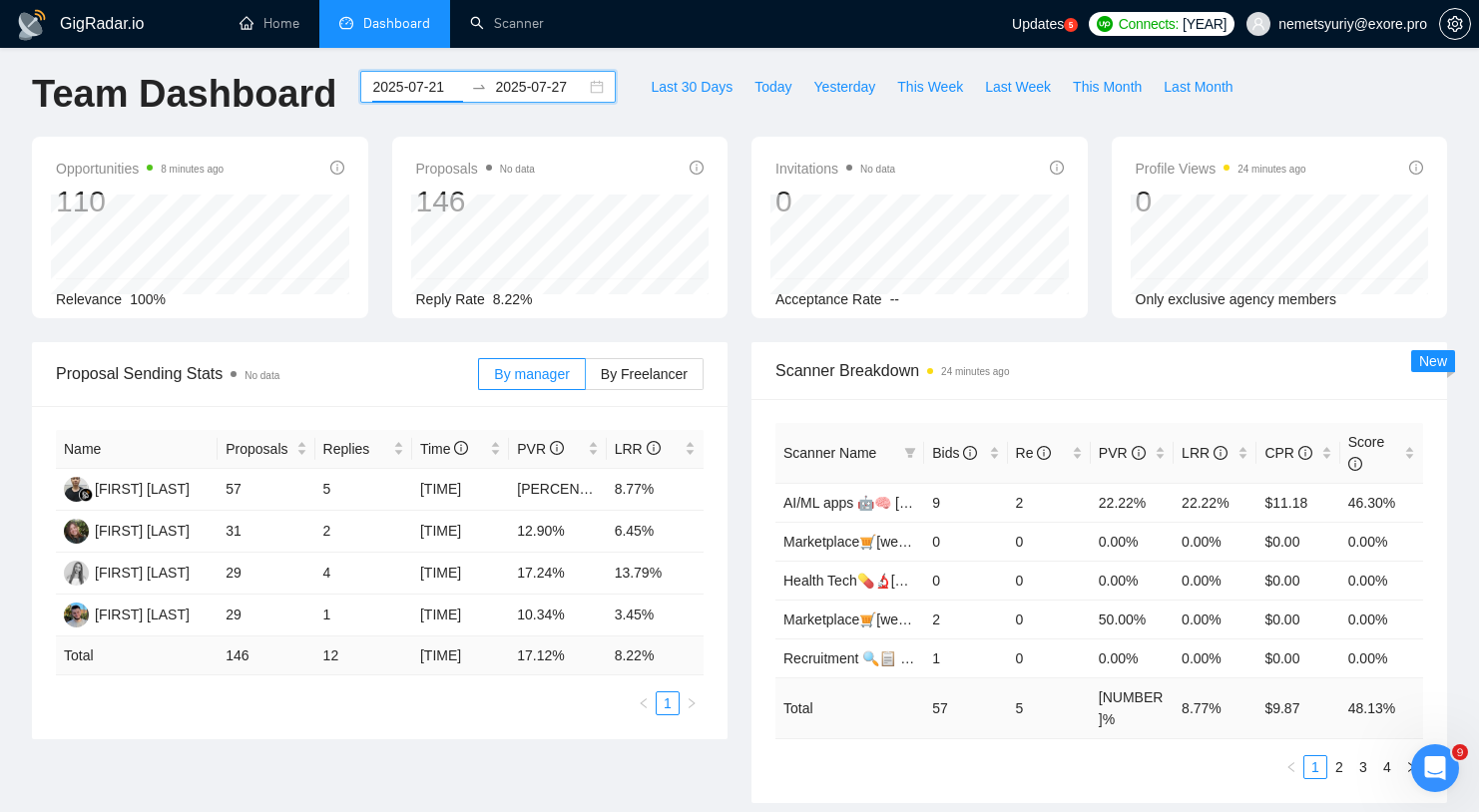 click on "2025-07-21" at bounding box center (417, 87) 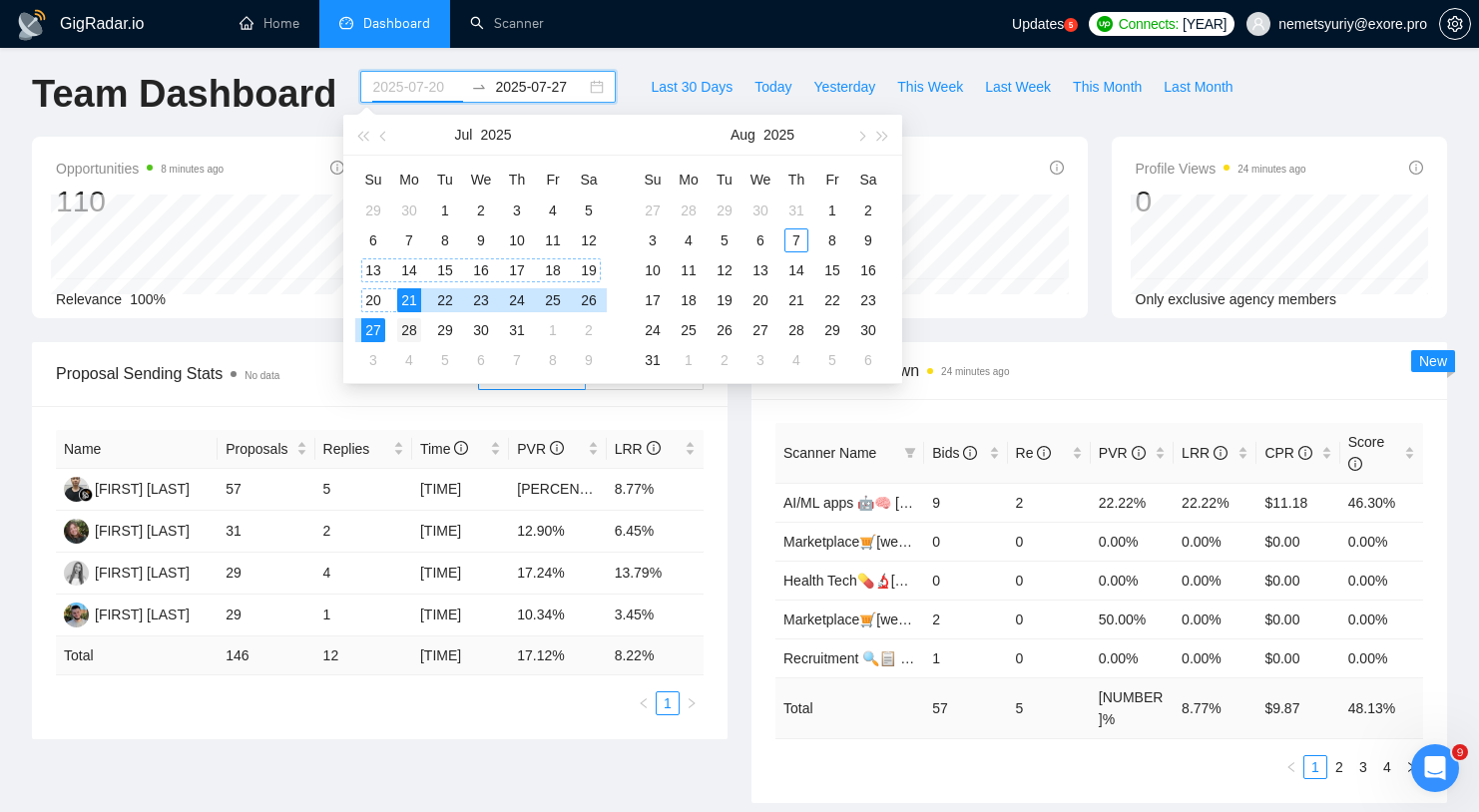 type on "2025-07-28" 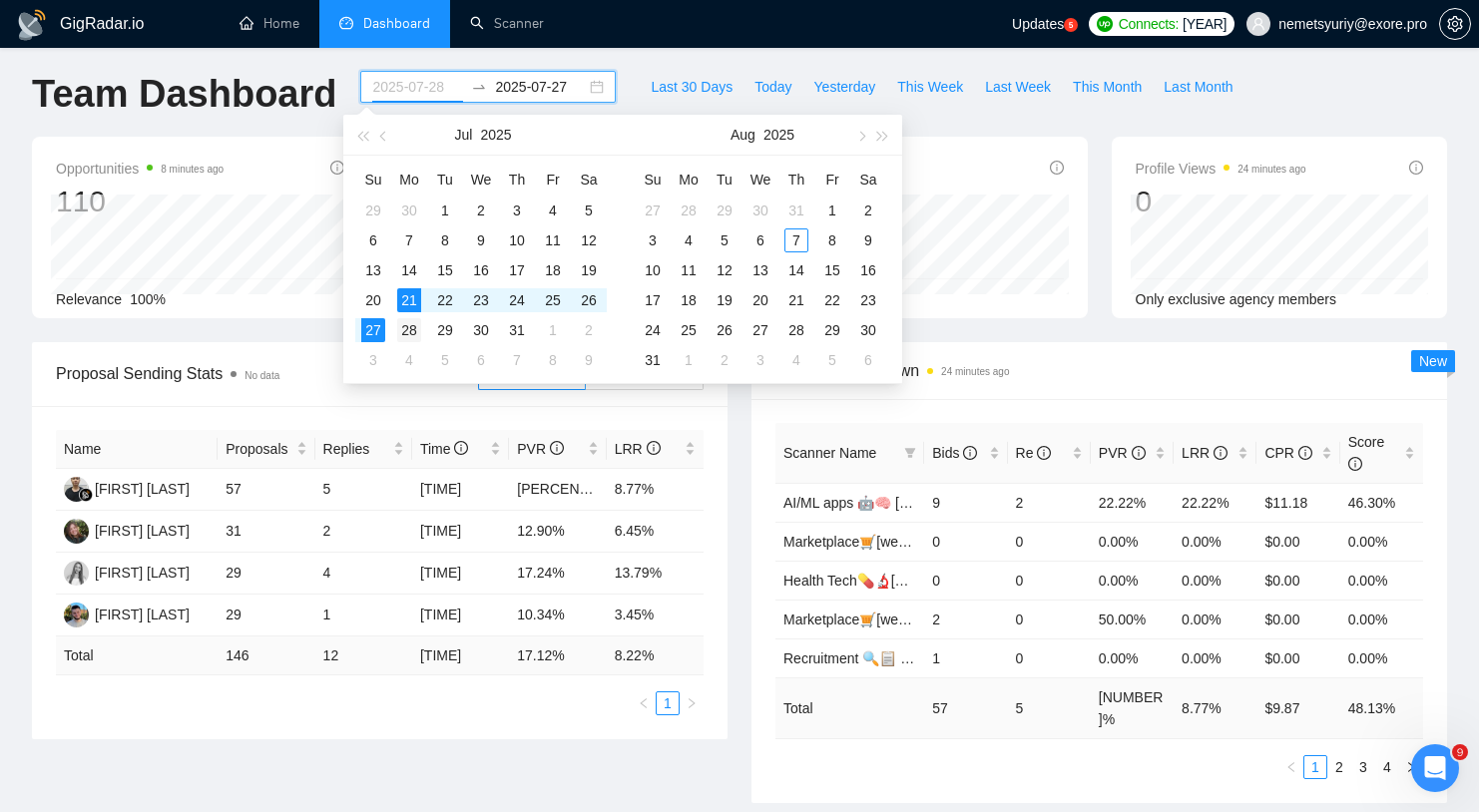click on "28" at bounding box center (409, 330) 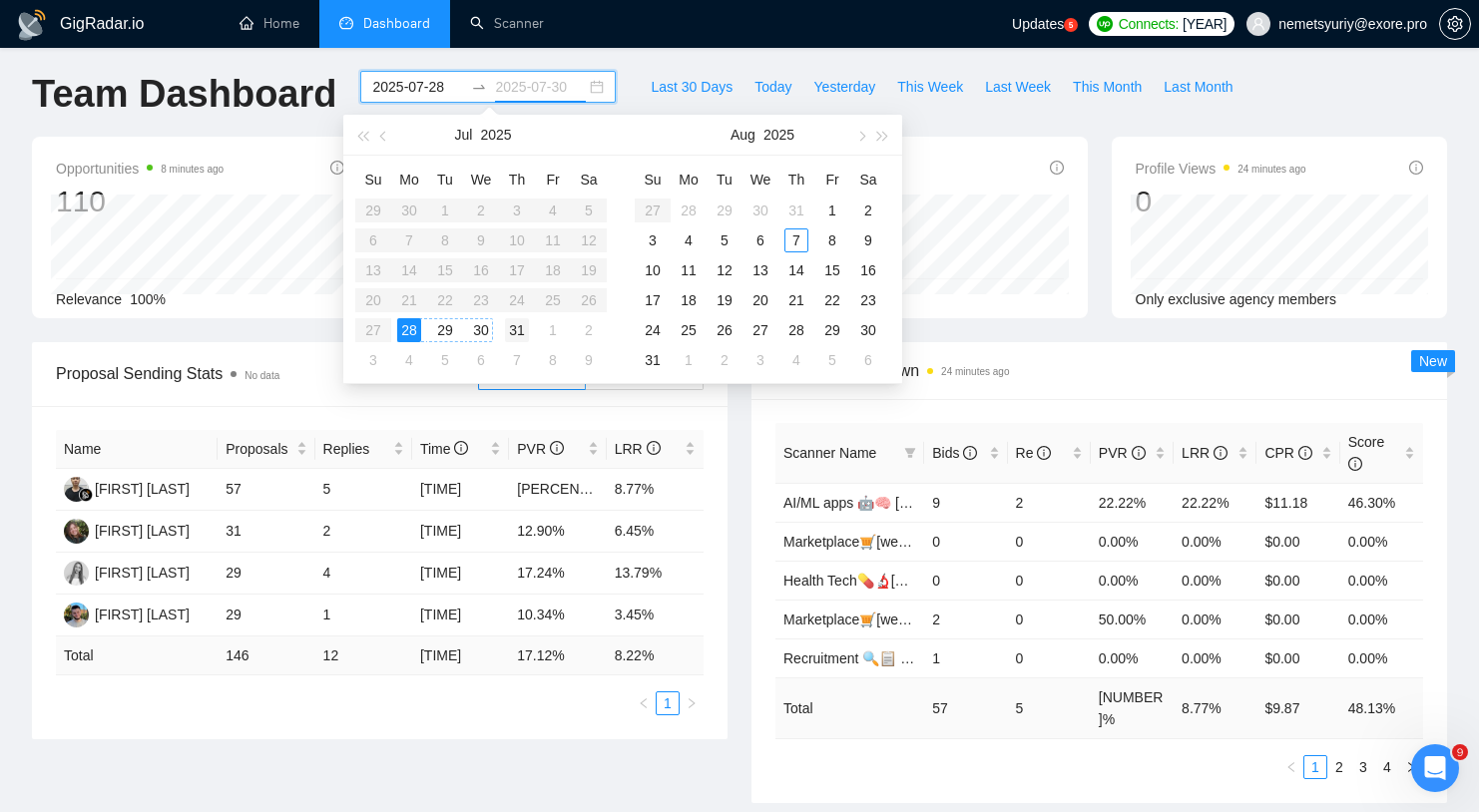 type on "2025-07-31" 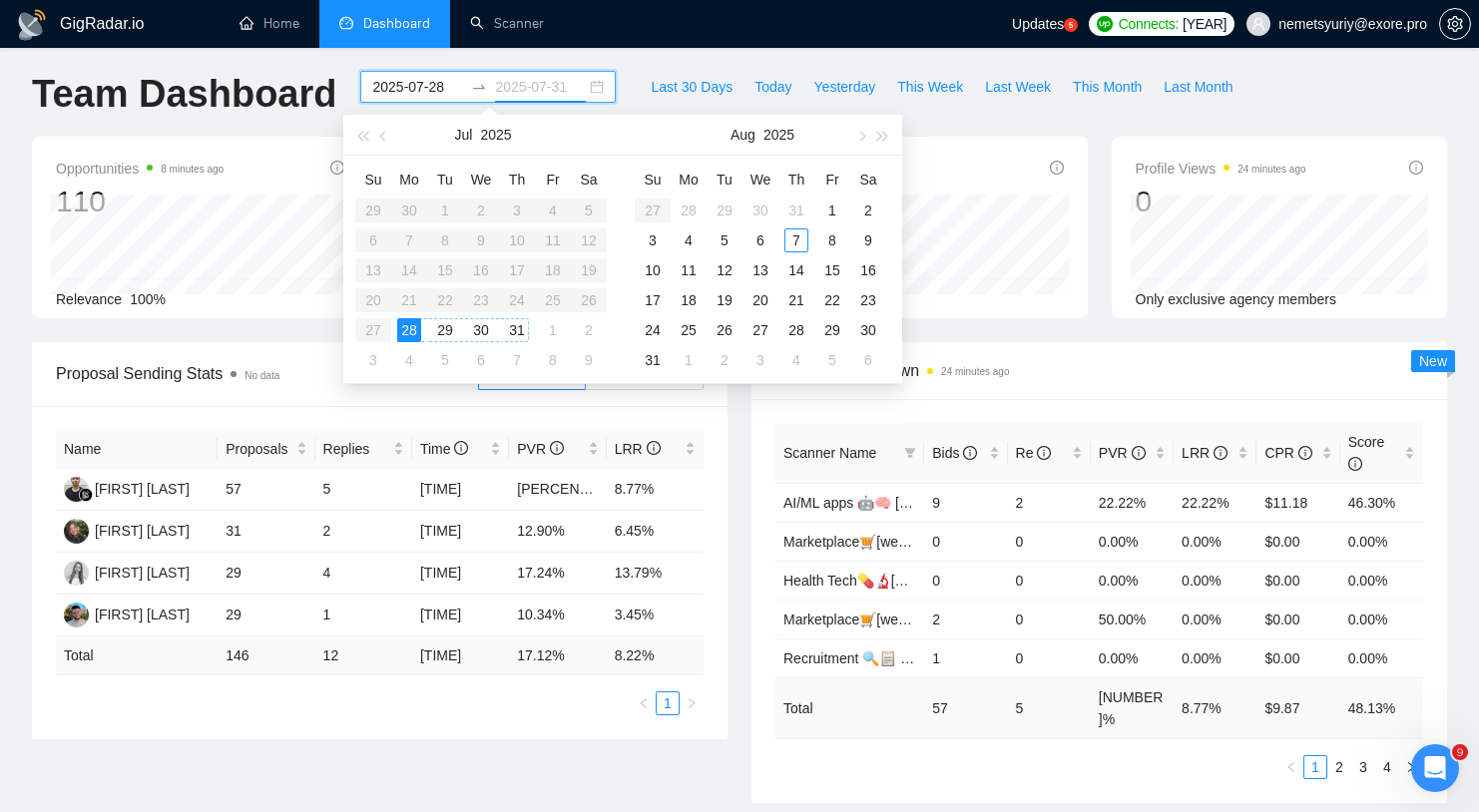 click on "31" at bounding box center (517, 330) 